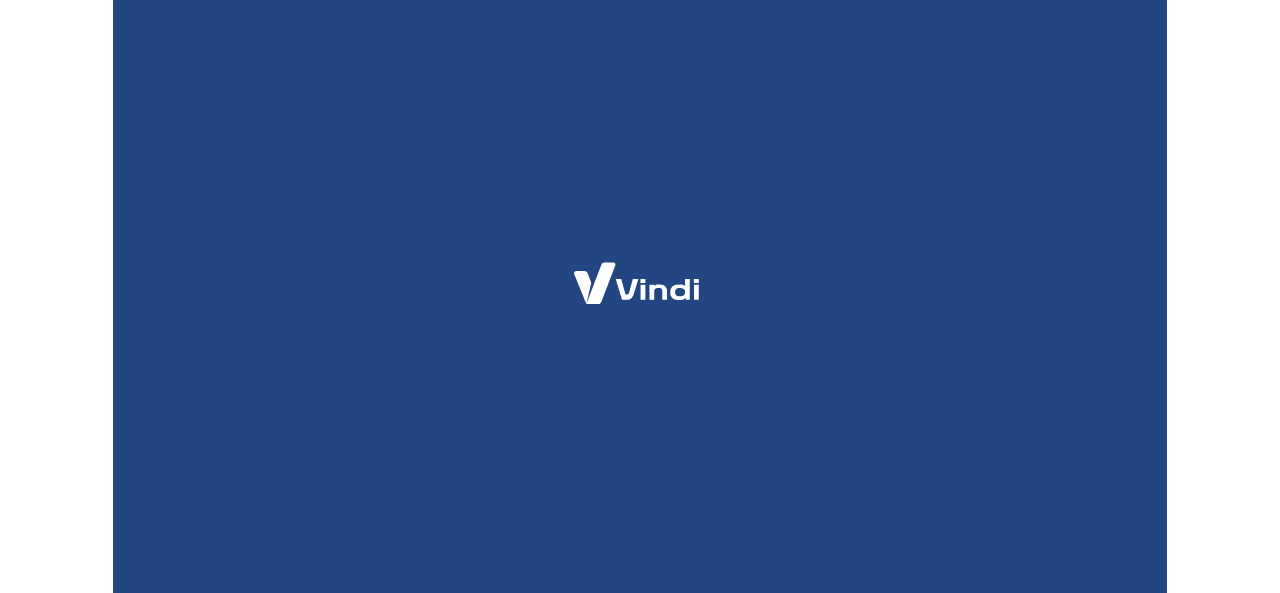 scroll, scrollTop: 0, scrollLeft: 0, axis: both 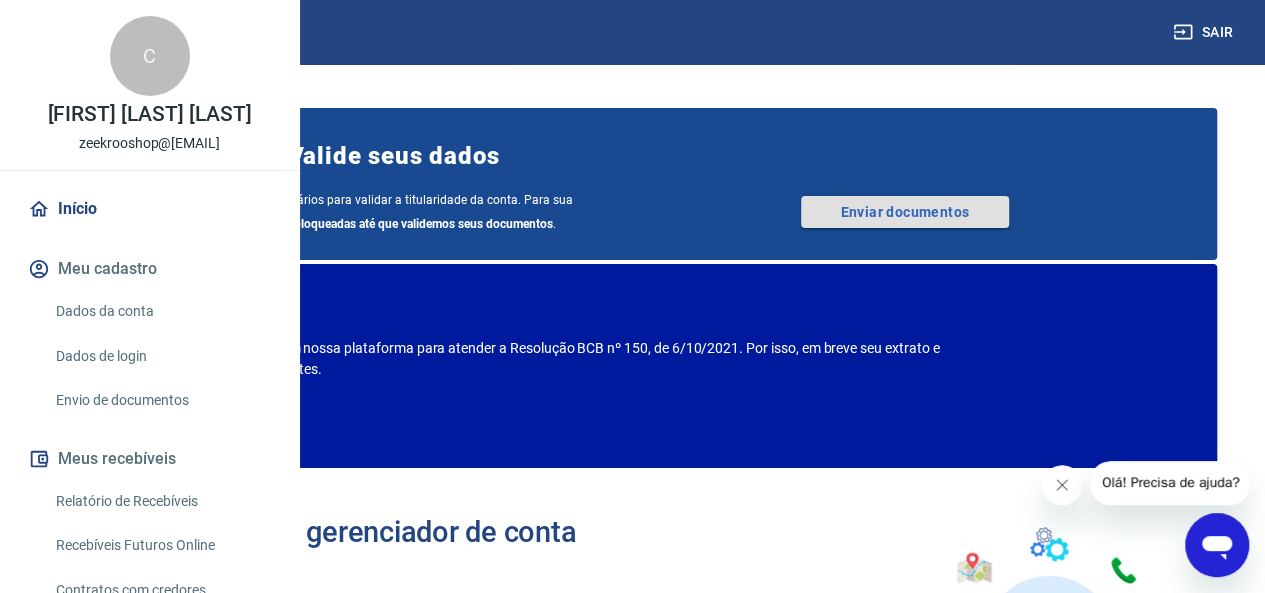 click on "Enviar documentos" at bounding box center (905, 212) 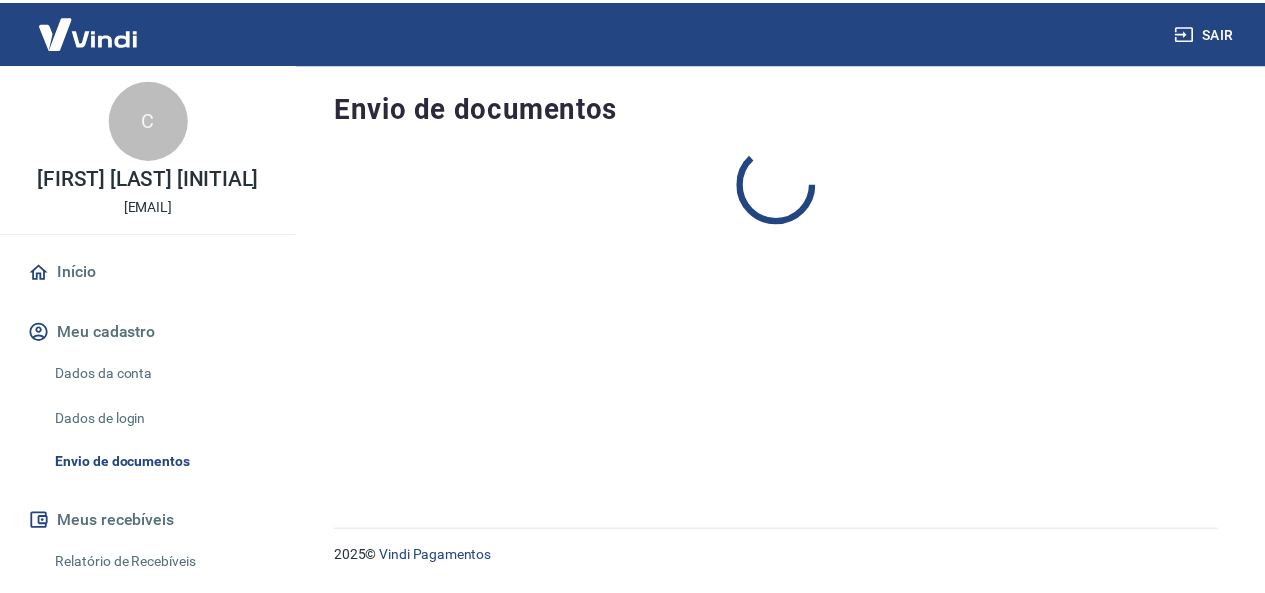 scroll, scrollTop: 0, scrollLeft: 0, axis: both 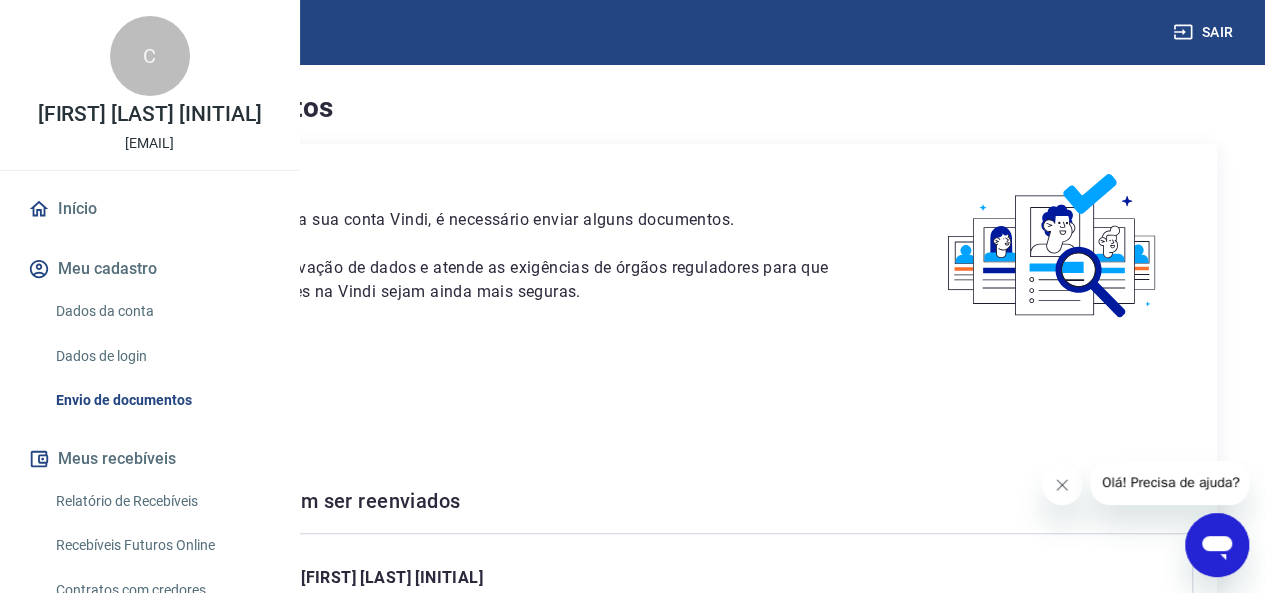 drag, startPoint x: 366, startPoint y: 413, endPoint x: 610, endPoint y: 408, distance: 244.05122 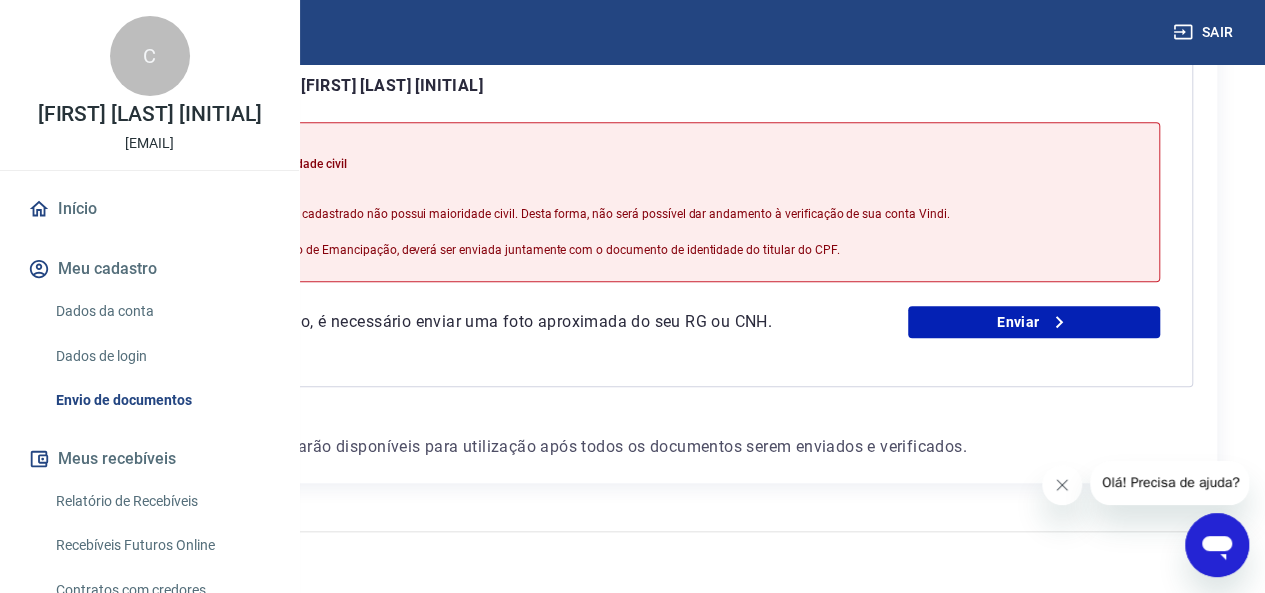 scroll, scrollTop: 575, scrollLeft: 0, axis: vertical 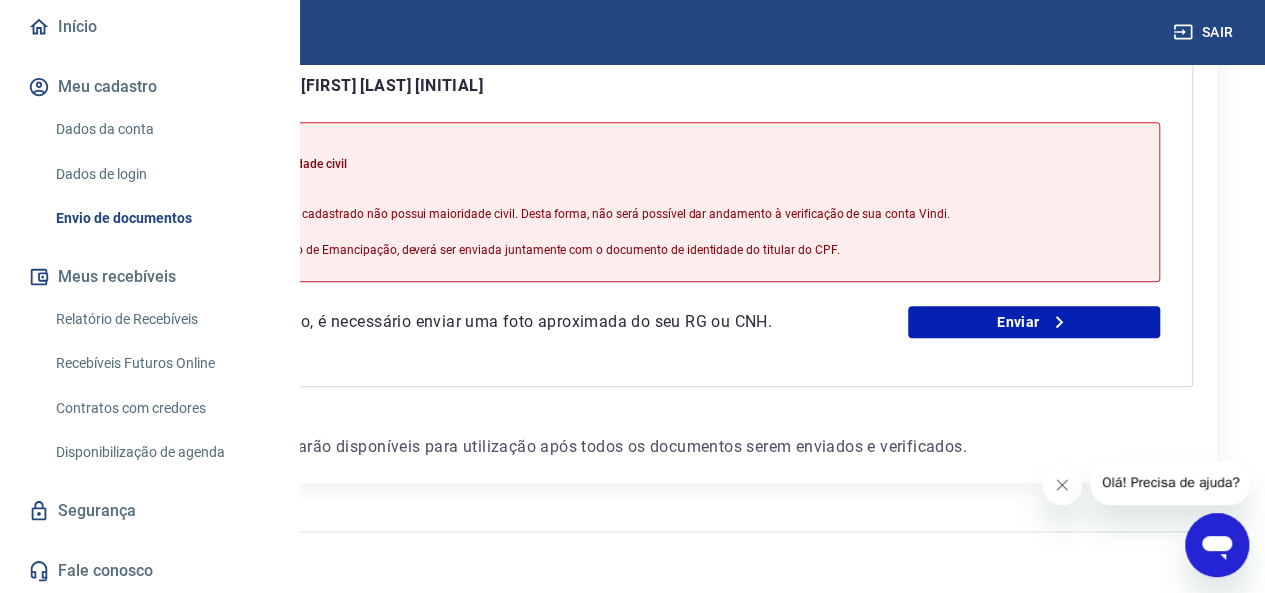 click on "Segurança" at bounding box center (149, 511) 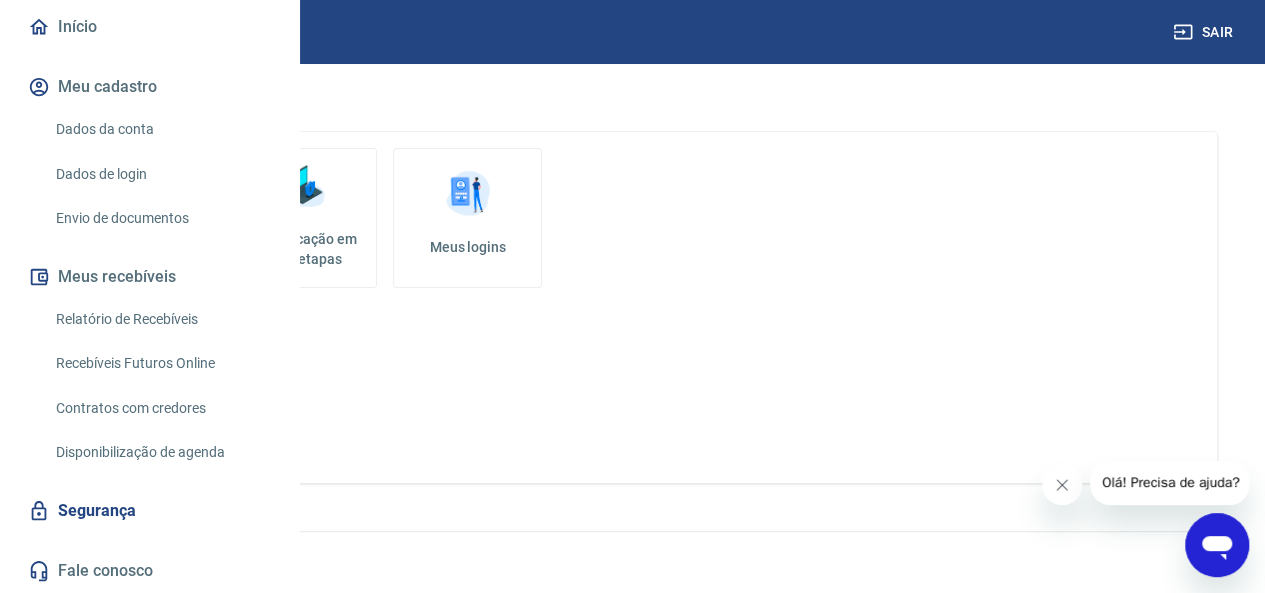 scroll, scrollTop: 0, scrollLeft: 0, axis: both 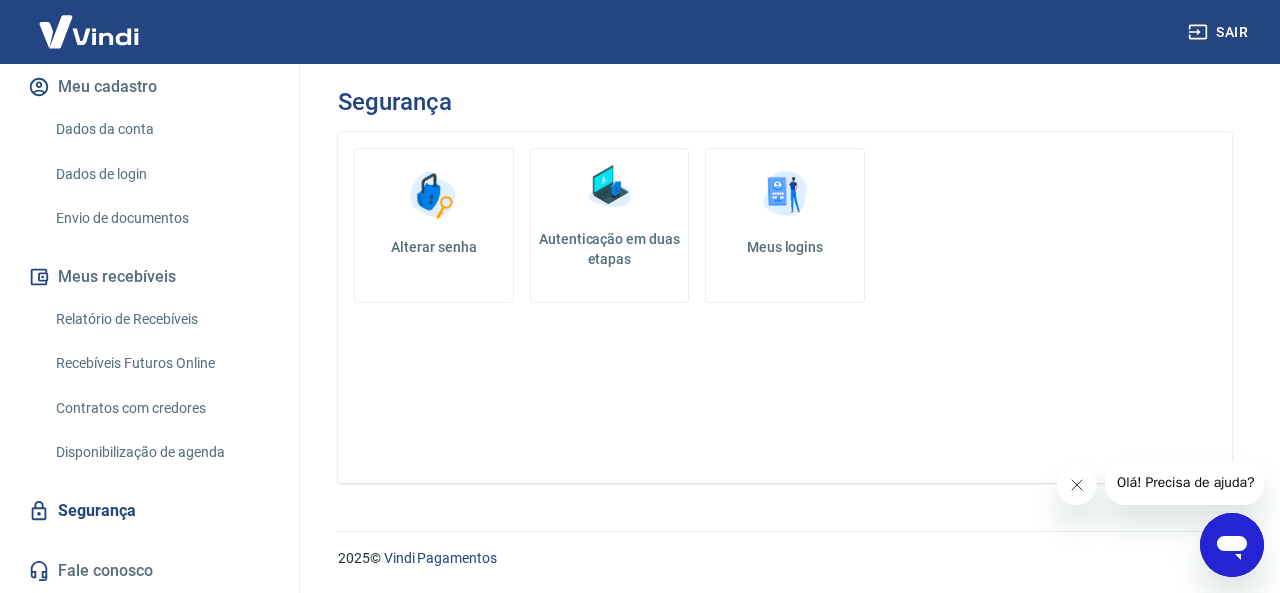 click at bounding box center (785, 195) 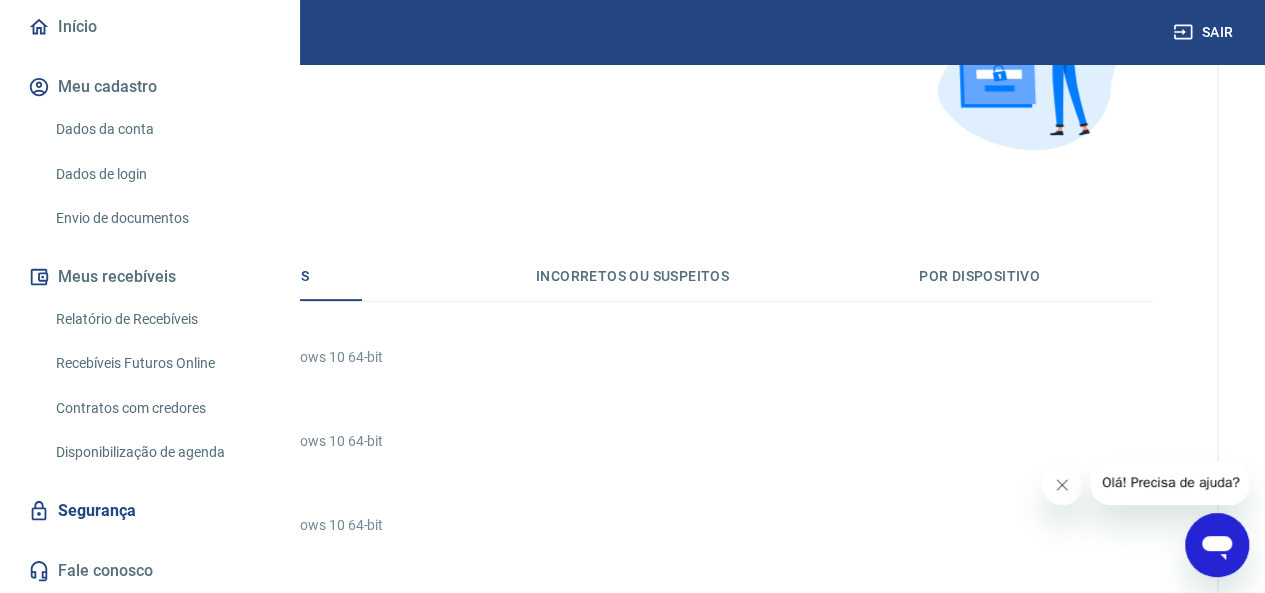 scroll, scrollTop: 400, scrollLeft: 0, axis: vertical 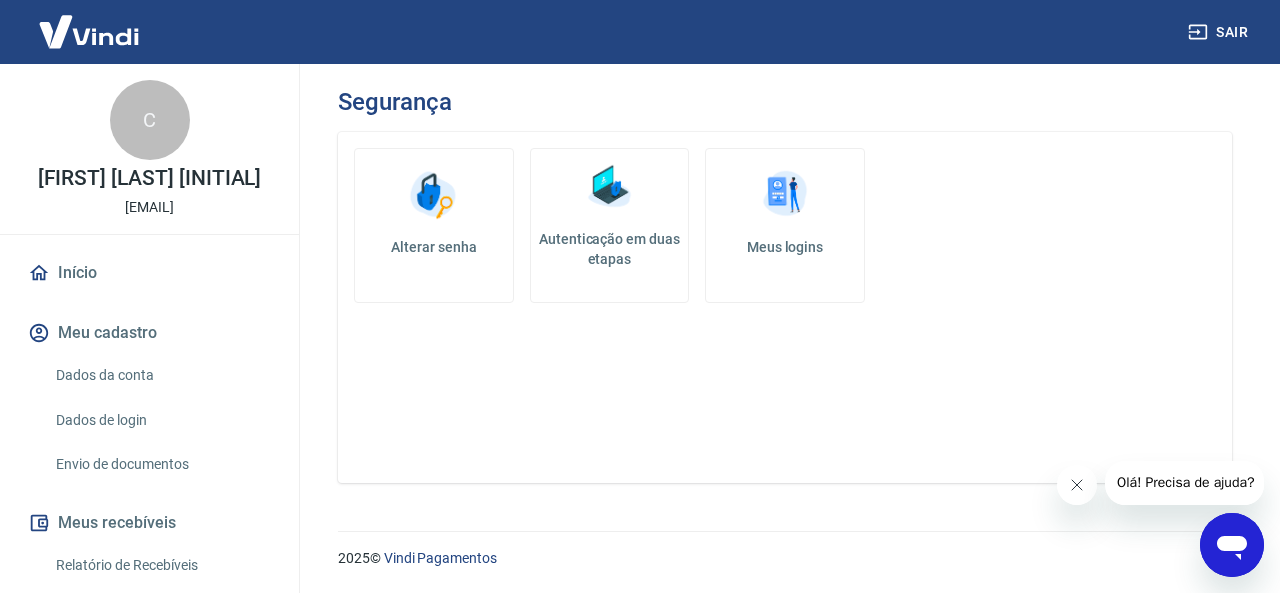 click on "Dados da conta" at bounding box center [161, 375] 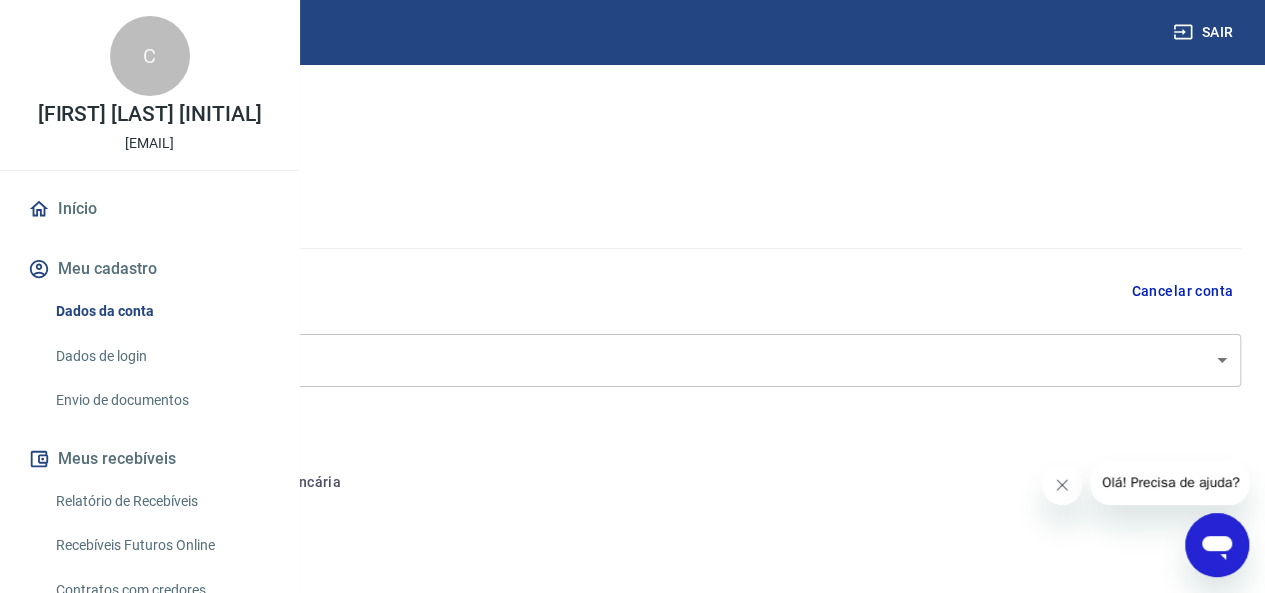 select on "CE" 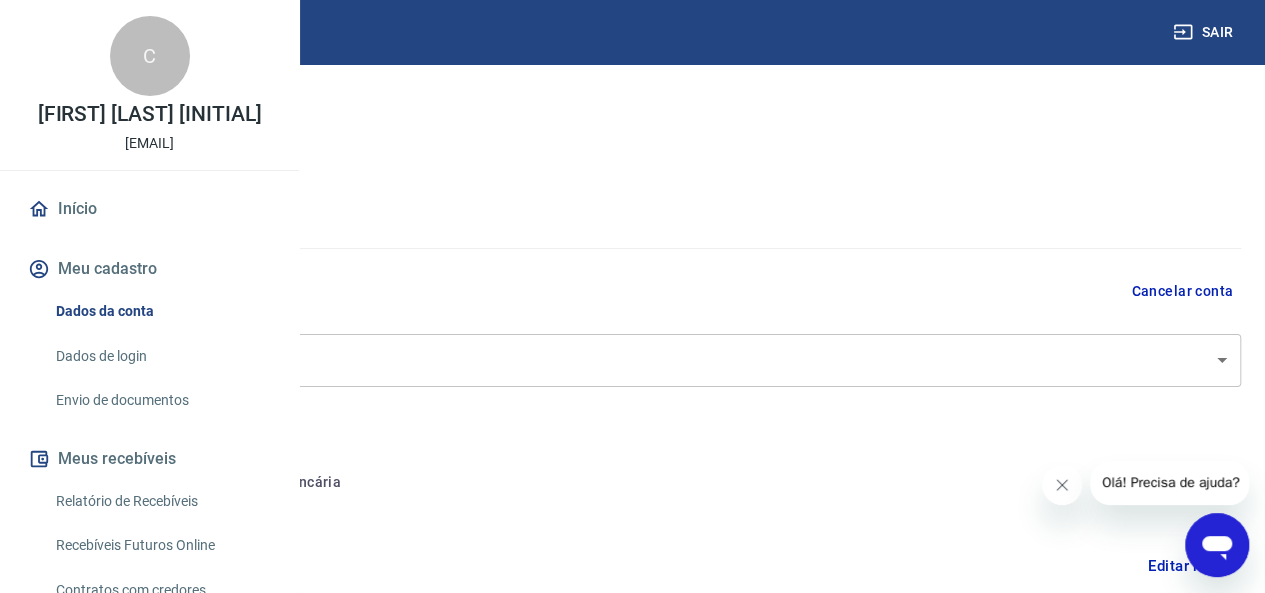 click on "Sair C [FIRST] [LAST] [INITIAL] [EMAIL] Início Meu cadastro Dados da conta Dados de login Envio de documentos Meus recebíveis Relatório de Recebíveis Recebíveis Futuros Online Contratos com credores Disponibilização de agenda Segurança Fale conosco Meu cadastro / Dados cadastrais Dados cadastrais Cancelar conta Conta [FIRST] [LAST] [INITIAL] [object Object] Conta Pessoa titular Conta bancária Editar nome Nome da pessoa titular [FIRST] [LAST] [INITIAL] Nome da pessoa titular CPF da pessoa titular [CPF] CPF da pessoa titular Atenção! Seus recebimentos podem ficar temporariamente bloqueados se o nome da pessoa titular for editado. Salvar Cancelar Endereço Editar endereço CEP [POSTAL_CODE] CEP Rua Rua 1125 Rua Número 47 Número Complemento Complemento Bairro [NEIGHBORHOOD] Bairro Cidade [CITY] Cidade Estado Acre Alagoas Amapá Amazonas Bahia Ceará Distrito Federal Espírito Santo Goiás Maranhão Mato Grosso Mato Grosso do Sul Minas Gerais 2025" at bounding box center (632, 296) 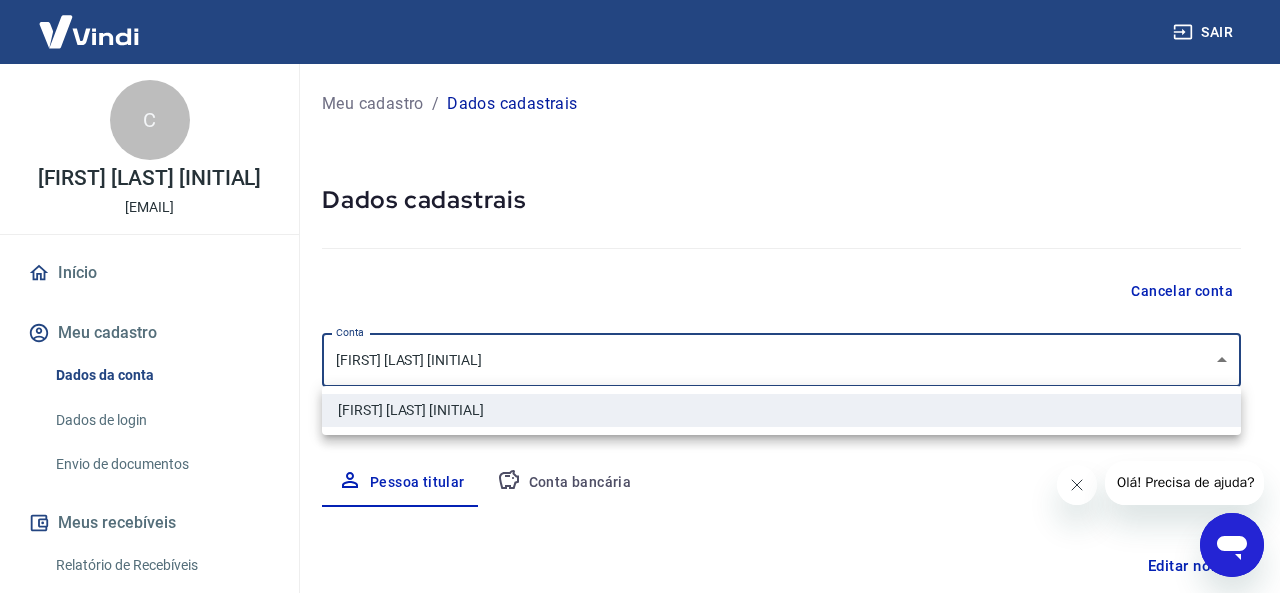 click at bounding box center (640, 296) 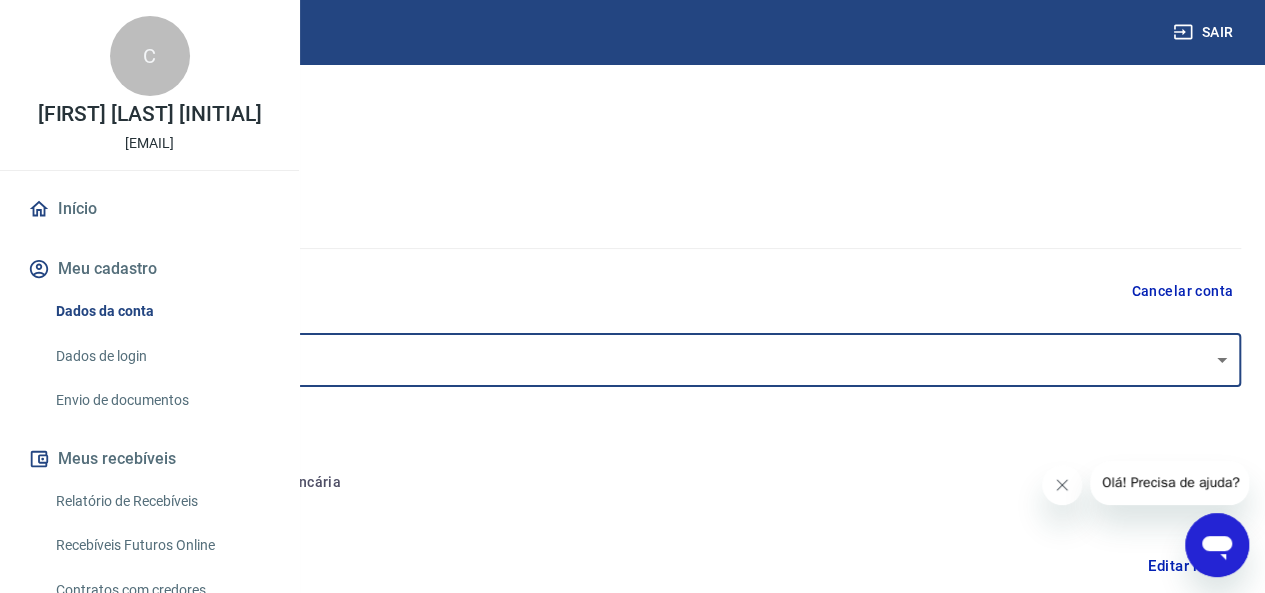 scroll, scrollTop: 200, scrollLeft: 0, axis: vertical 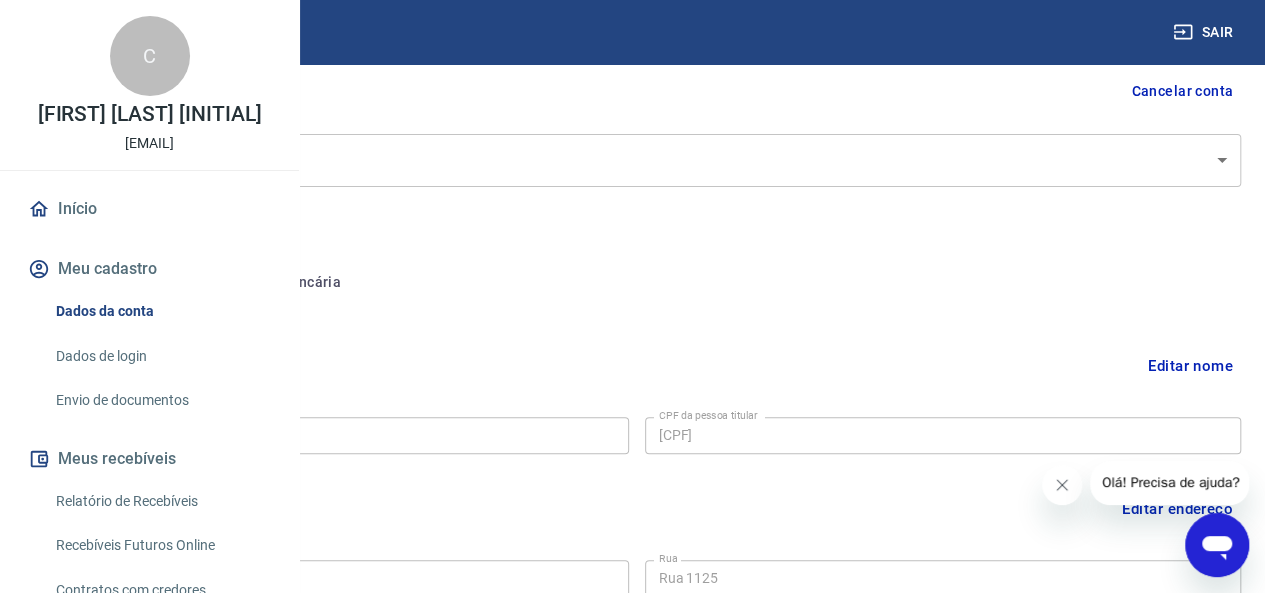 click on "Editar nome" at bounding box center [1190, 366] 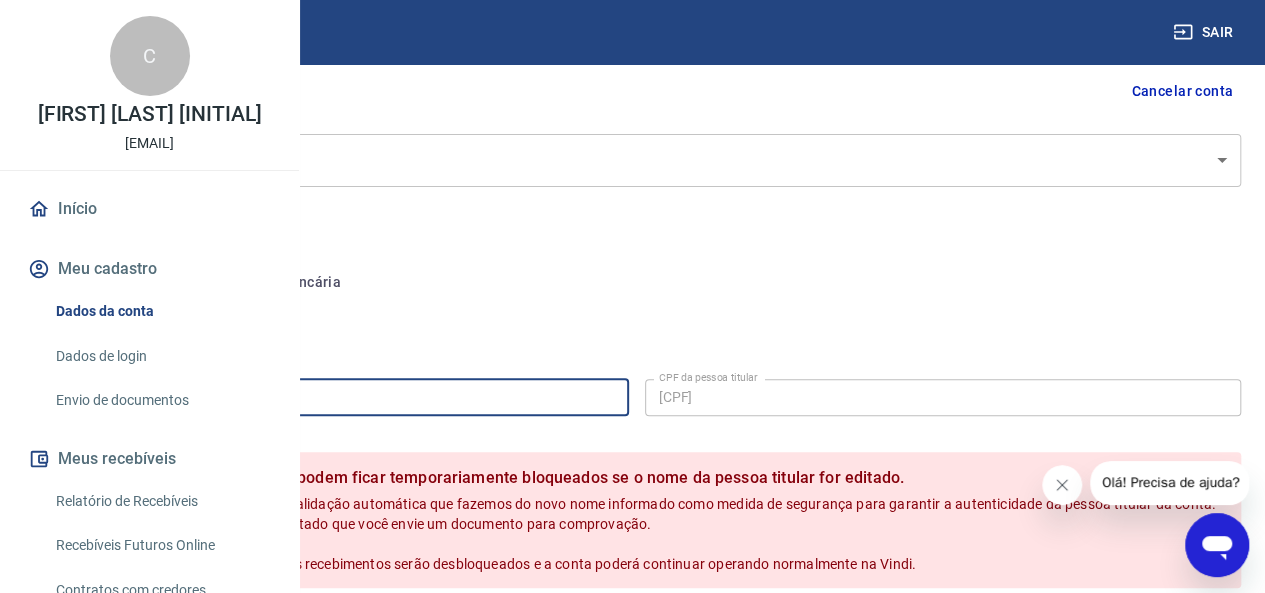 drag, startPoint x: 568, startPoint y: 393, endPoint x: 254, endPoint y: 429, distance: 316.05695 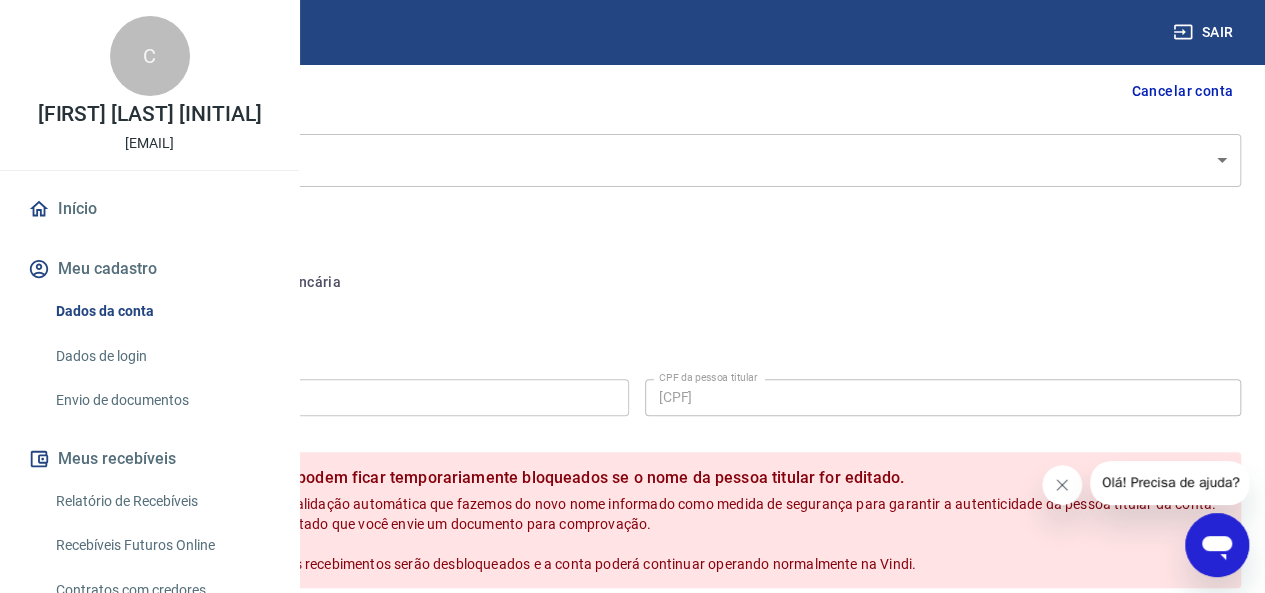 drag, startPoint x: 1164, startPoint y: 369, endPoint x: 1088, endPoint y: 400, distance: 82.07923 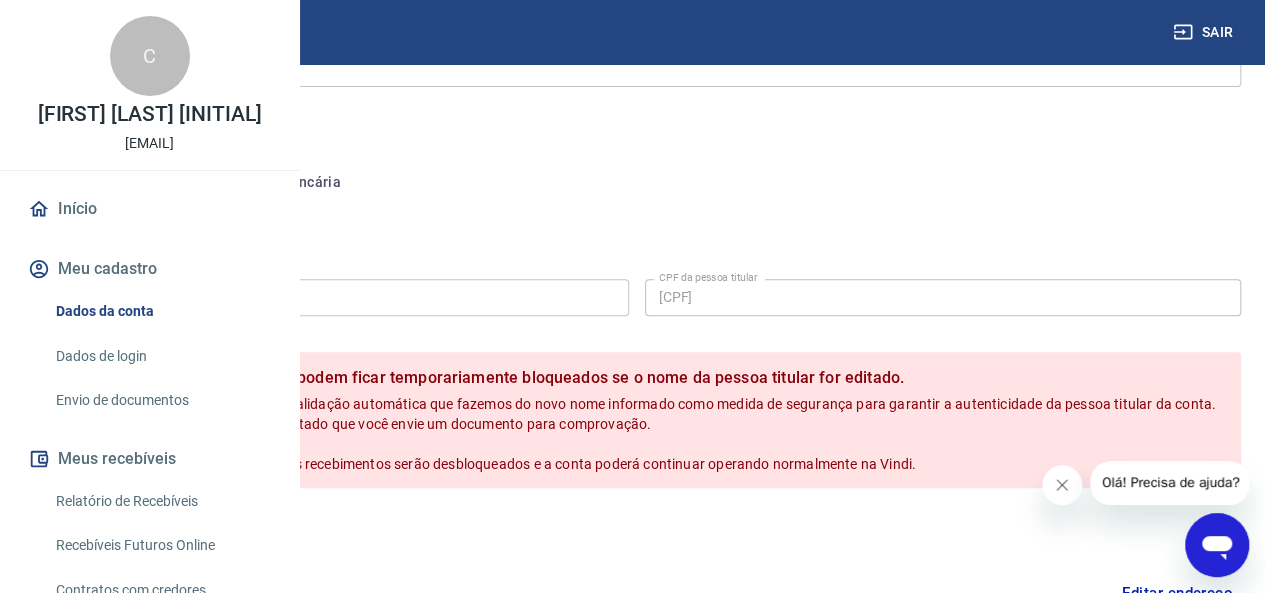 click on "Sair C [FIRST] [LAST] [INITIAL] [EMAIL] Início Meu cadastro Dados da conta Dados de login Envio de documentos Meus recebíveis Relatório de Recebíveis Recebíveis Futuros Online Contratos com credores Disponibilização de agenda Segurança Fale conosco Meu cadastro / Dados cadastrais Dados cadastrais Cancelar conta Conta [FIRST] [LAST] [INITIAL] [object Object] Conta Pessoa titular Conta bancária Editar nome Nome da pessoa titular [FIRST] [LAST] [INITIAL] Nome da pessoa titular CPF da pessoa titular [CPF] CPF da pessoa titular Atenção! Seus recebimentos podem ficar temporariamente bloqueados se o nome da pessoa titular for editado. Salvar Cancelar Endereço Editar endereço CEP [POSTAL_CODE] CEP Rua Rua 1125 Rua Número 47 Número Complemento Complemento Bairro [NEIGHBORHOOD] Bairro Cidade [CITY] Cidade Estado Acre Alagoas Amapá Amazonas Bahia Ceará Distrito Federal Espírito Santo Goiás Maranhão Mato Grosso Mato Grosso do Sul Minas Gerais 2025" at bounding box center [632, -4] 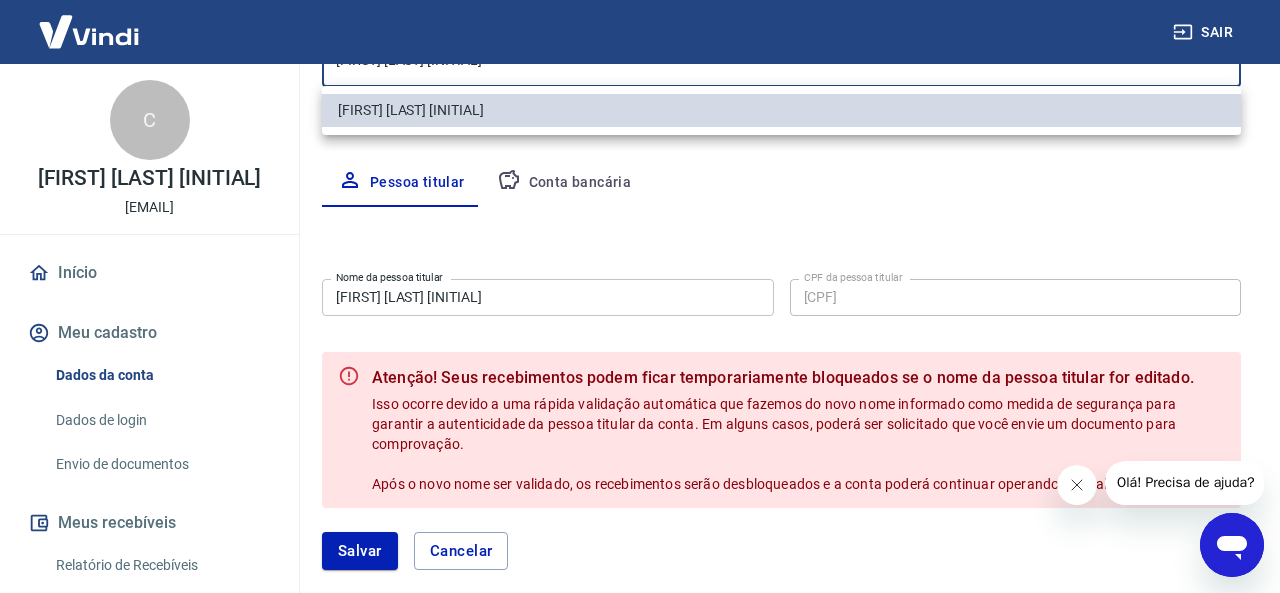 click at bounding box center [640, 296] 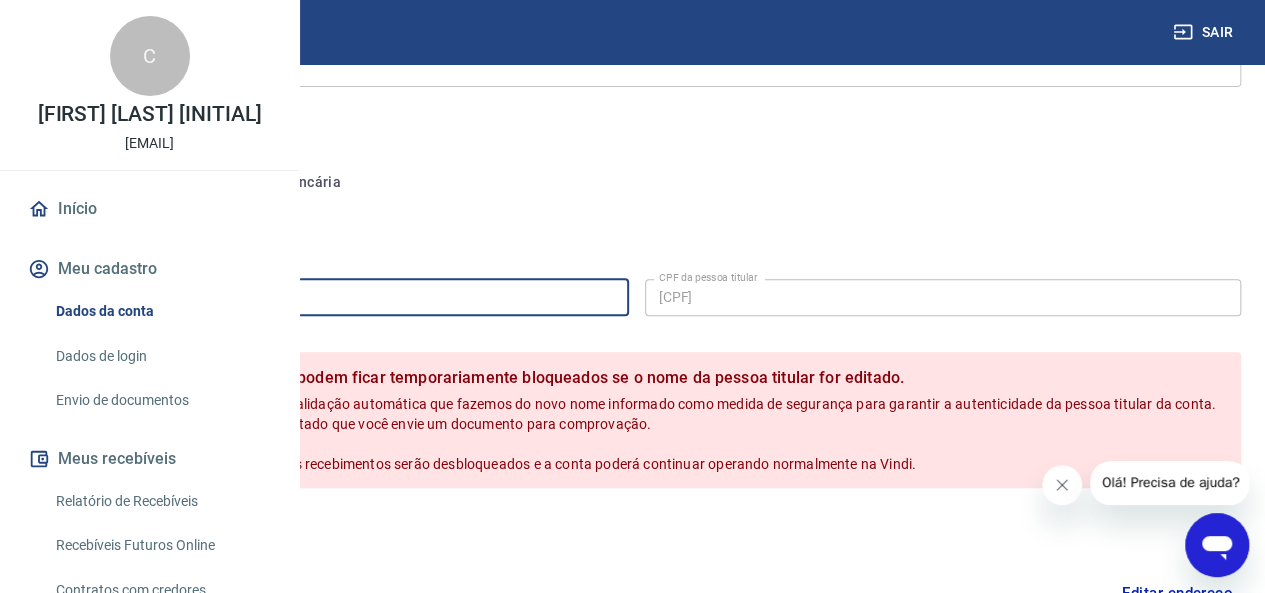 click on "[FIRST] [LAST] [INITIAL]" at bounding box center [330, 297] 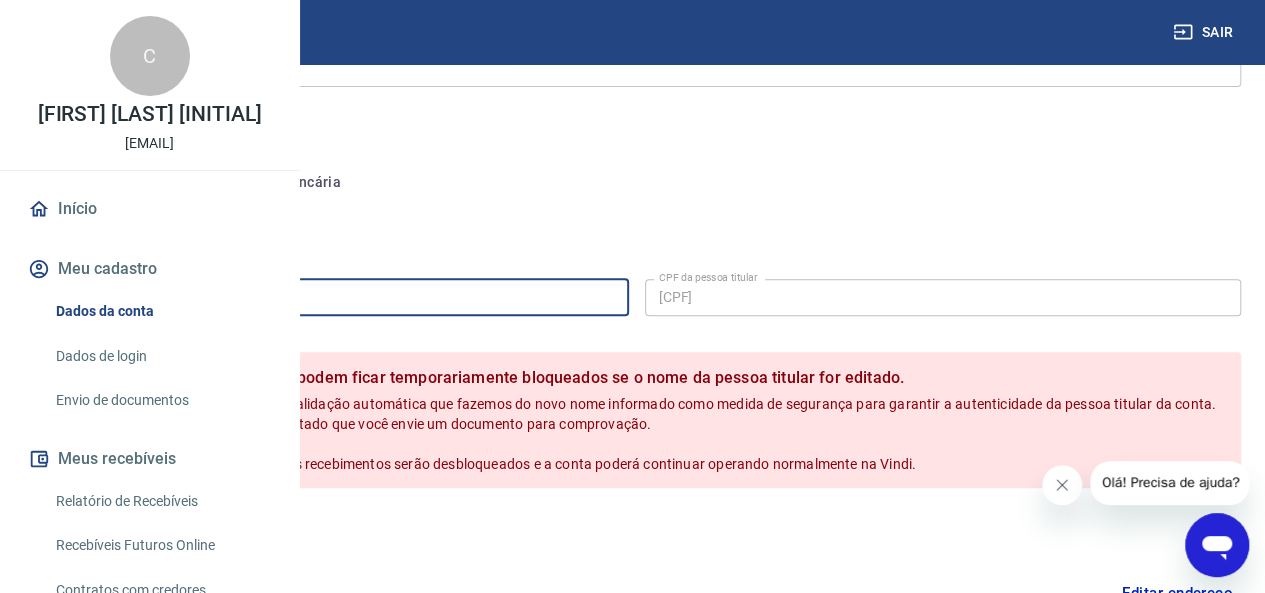 type on "C" 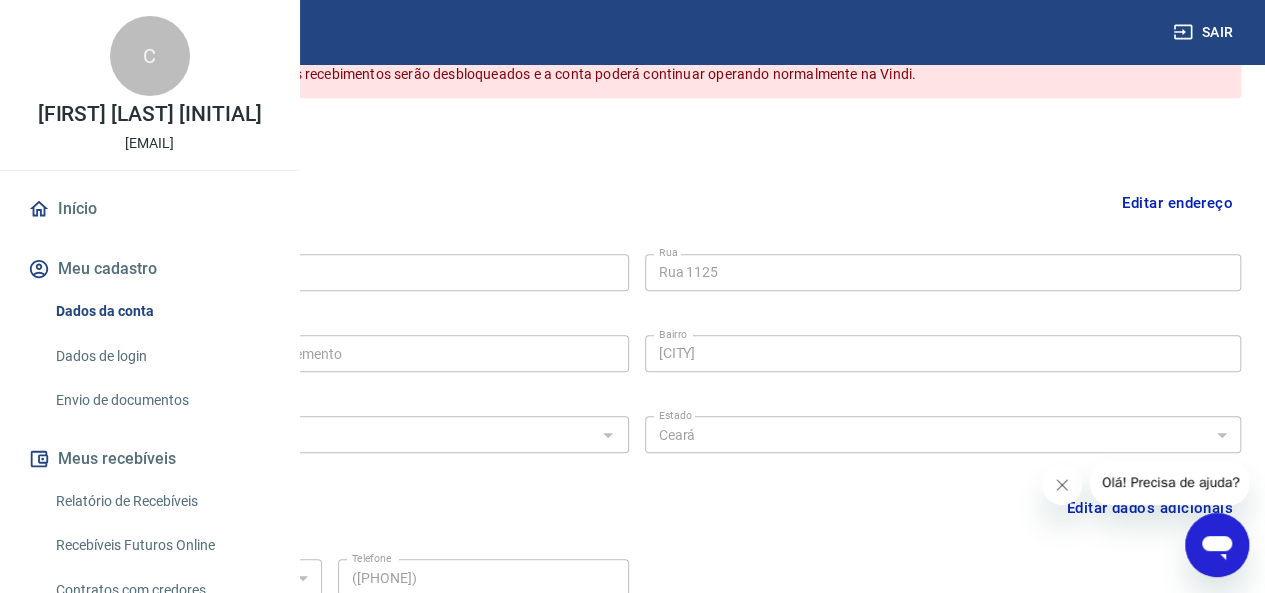scroll, scrollTop: 890, scrollLeft: 0, axis: vertical 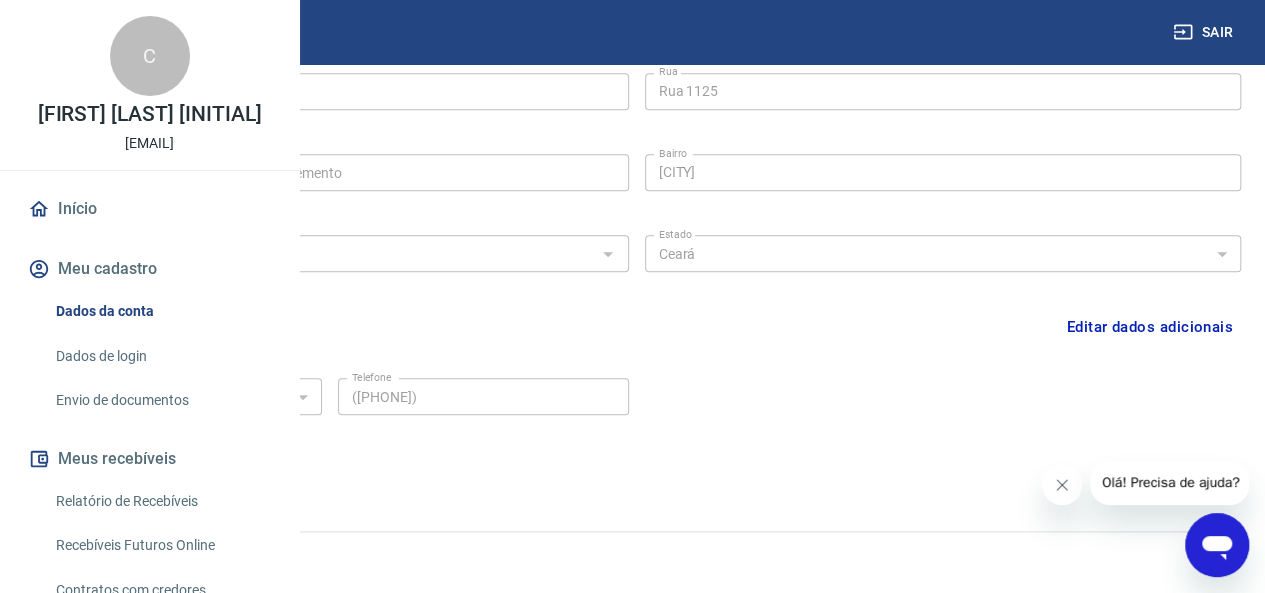 type on "[FIRST] [LAST] [LAST]" 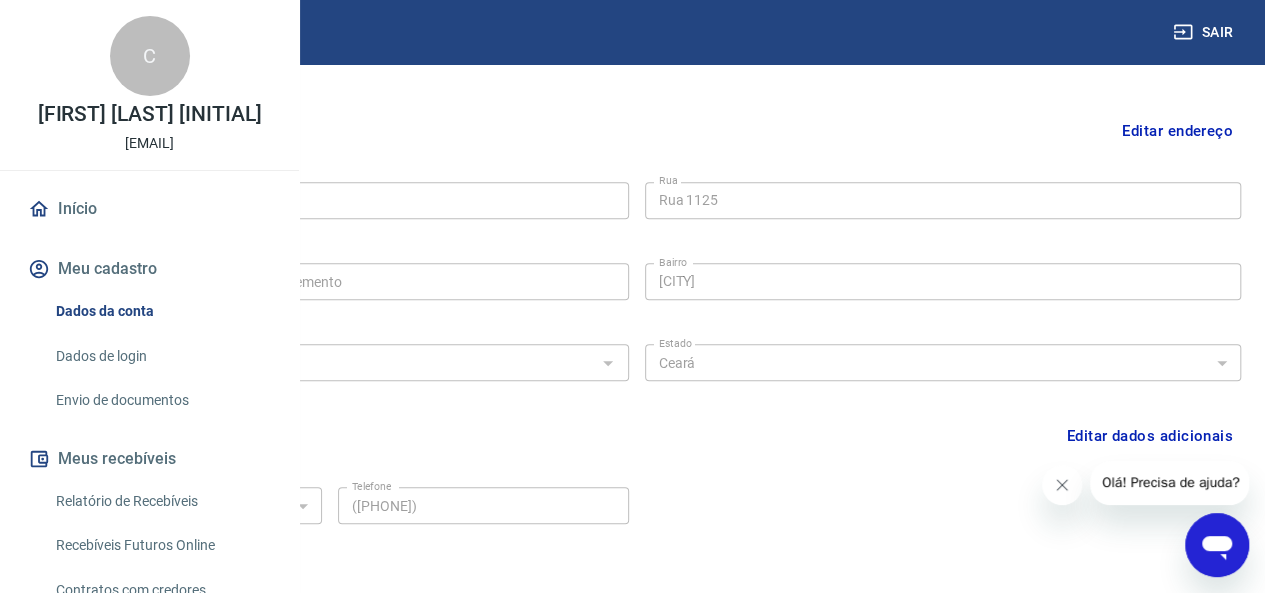 scroll, scrollTop: 690, scrollLeft: 0, axis: vertical 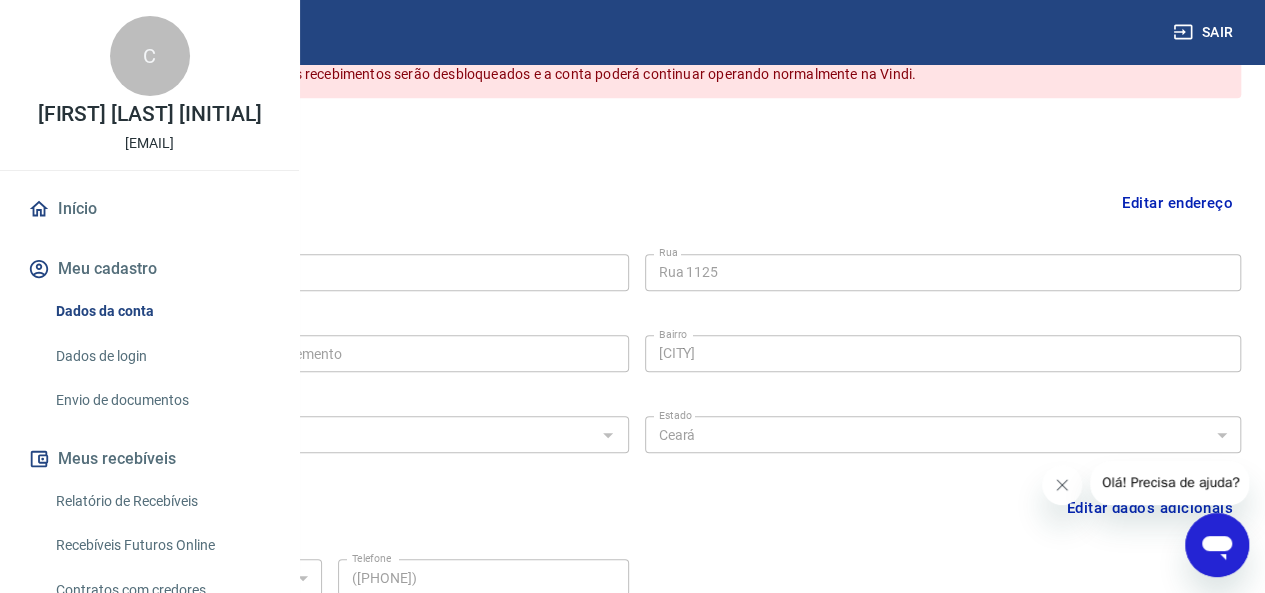 click on "Salvar Cancelar" at bounding box center (636, 141) 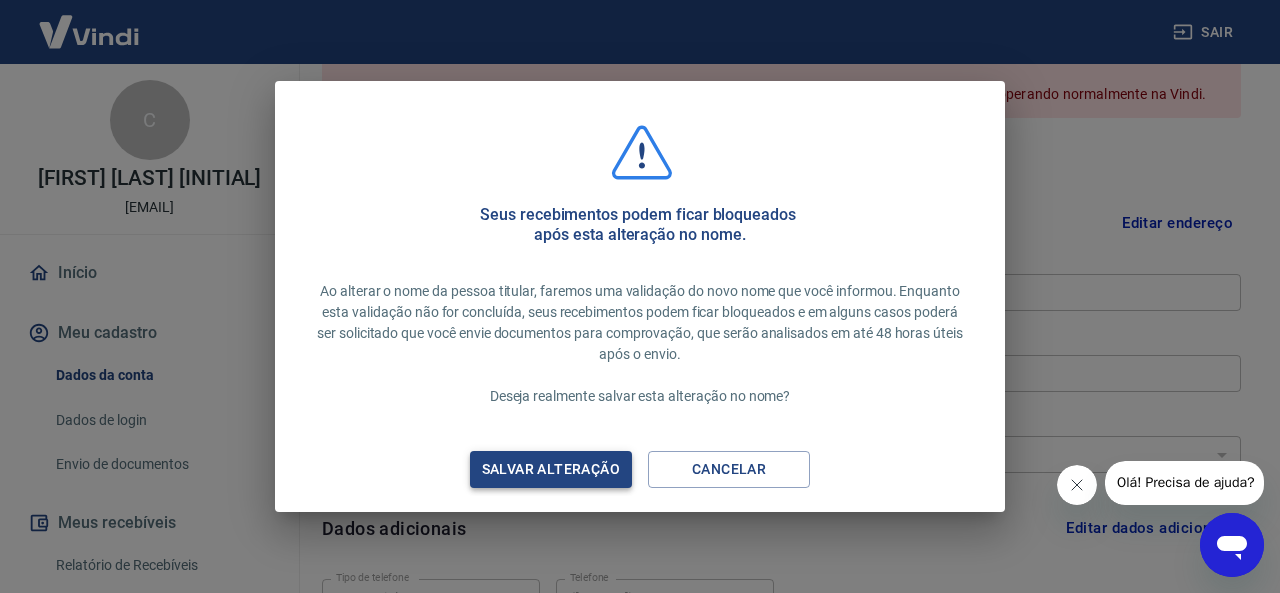 click on "Salvar alteração" at bounding box center [551, 469] 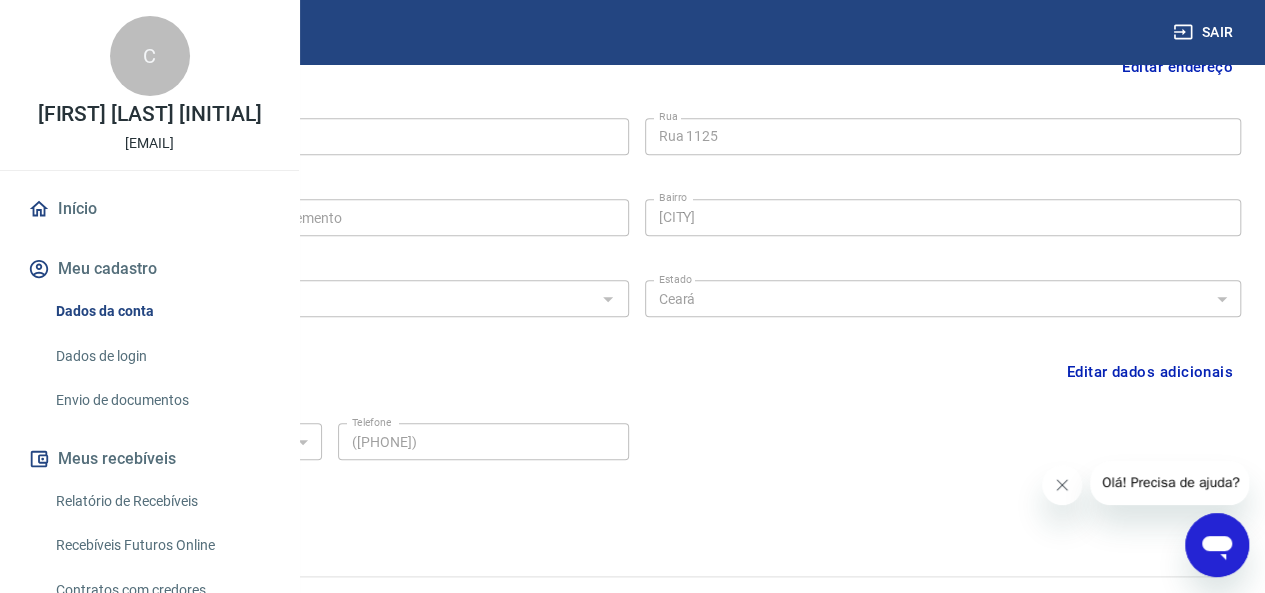 scroll, scrollTop: 290, scrollLeft: 0, axis: vertical 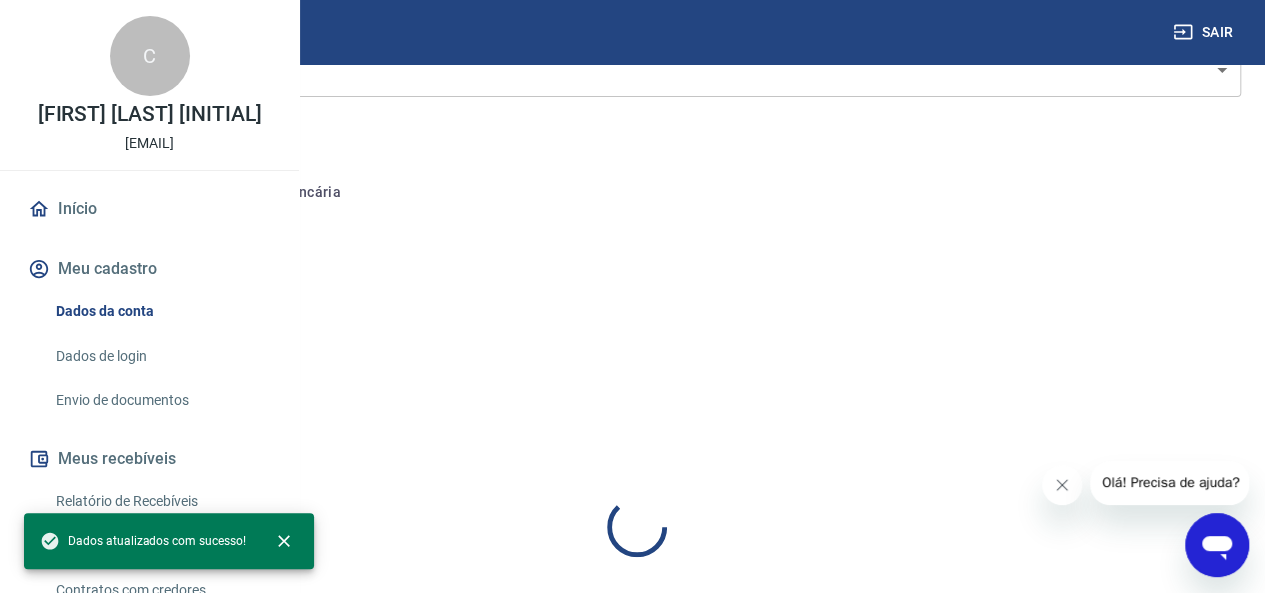 click at bounding box center [636, 527] 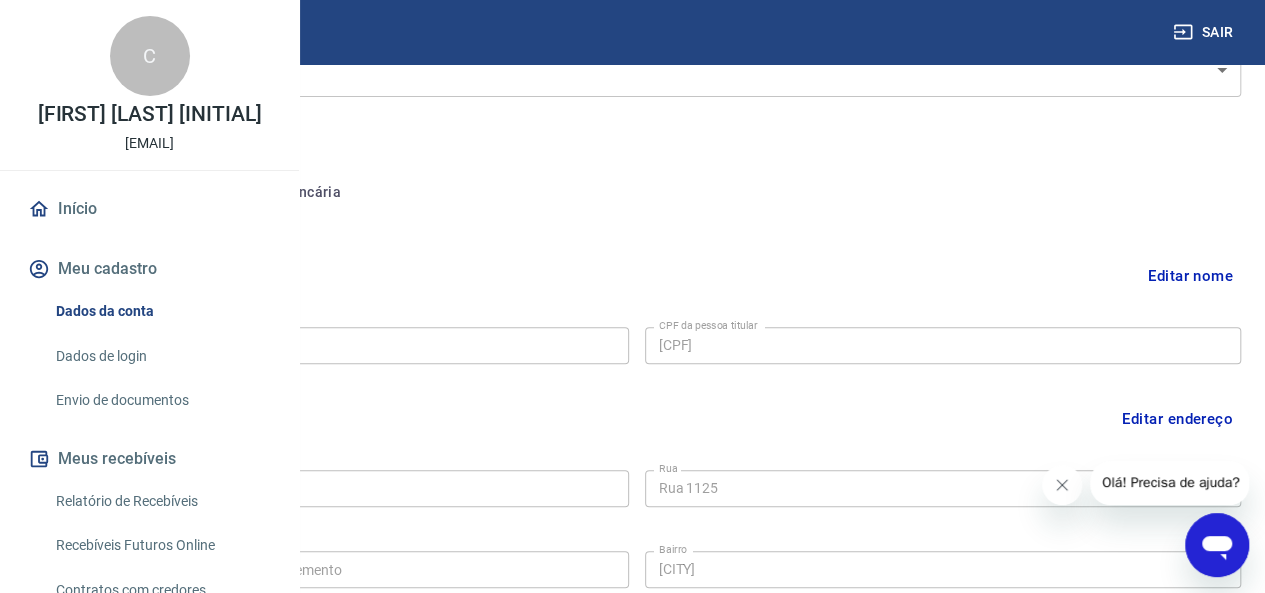 type on "[CPF]" 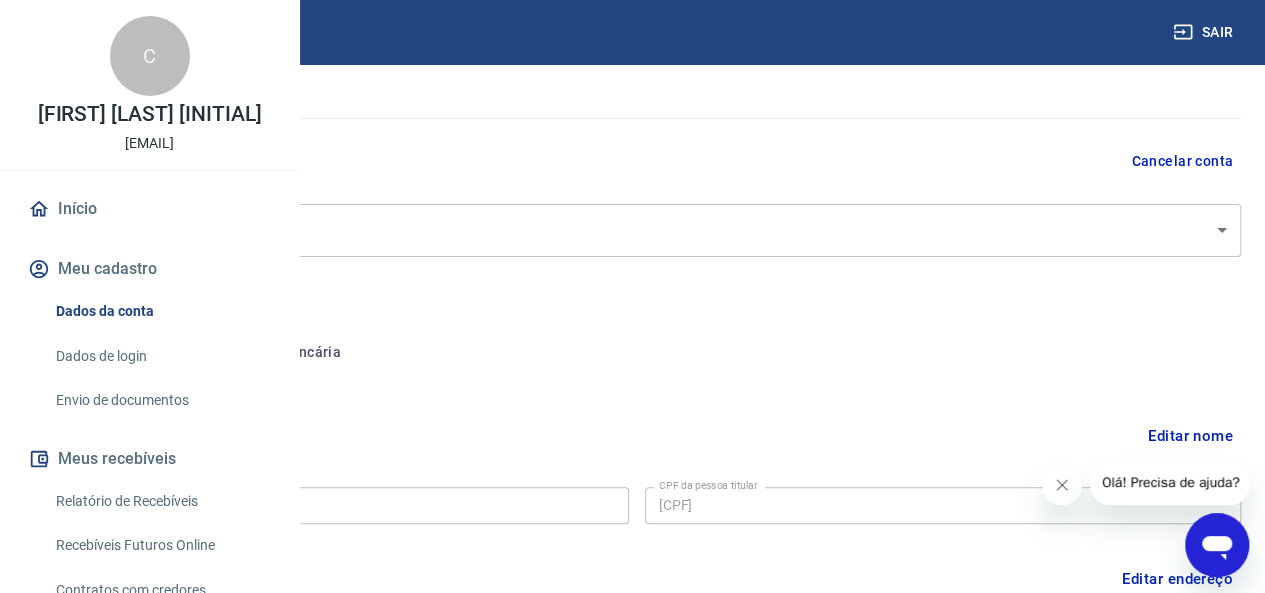 scroll, scrollTop: 0, scrollLeft: 0, axis: both 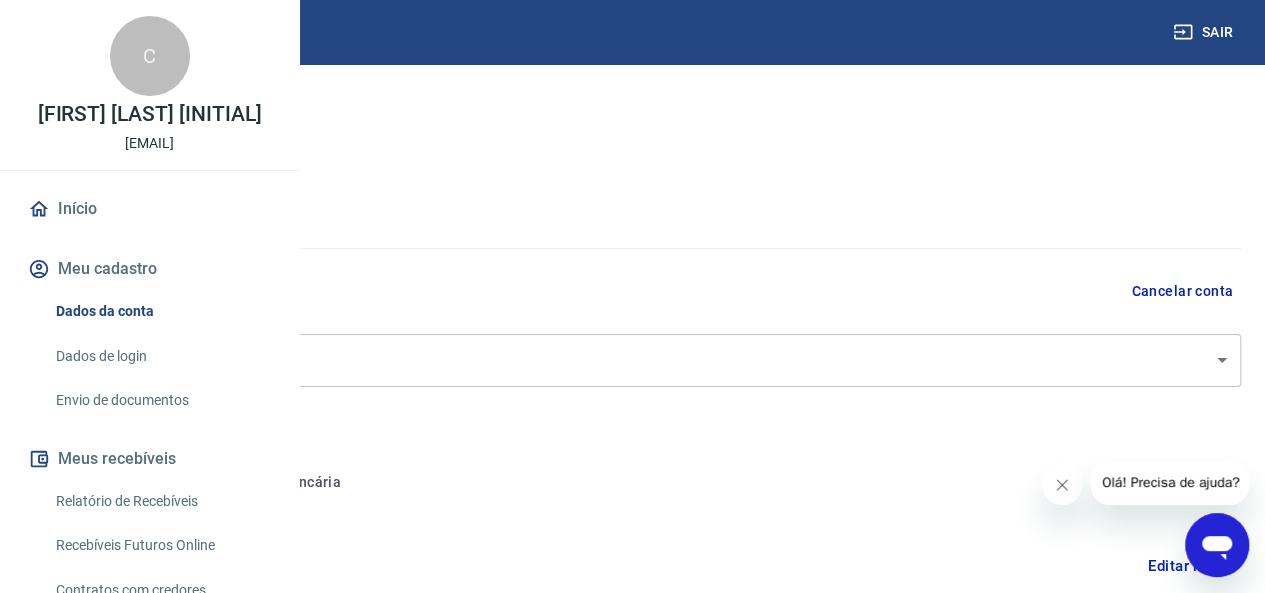 click on "Sair C [FIRST] [LAST] [INITIAL] [EMAIL] Início Meu cadastro Dados da conta Dados de login Envio de documentos Meus recebíveis Relatório de Recebíveis Recebíveis Futuros Online Contratos com credores Disponibilização de agenda Segurança Fale conosco Meu cadastro / Dados cadastrais Dados cadastrais Cancelar conta Conta [FIRST] [LAST] [INITIAL] [object Object] Conta Pessoa titular Conta bancária Editar nome Nome da pessoa titular [FIRST] [LAST] [LAST] Nome da pessoa titular CPF da pessoa titular [CPF] CPF da pessoa titular Atenção! Seus recebimentos podem ficar temporariamente bloqueados se o nome da pessoa titular for editado. Salvar Cancelar Endereço Editar endereço CEP [POSTAL_CODE] CEP Rua Rua 1125 Rua Número 47 Número Complemento Complemento Bairro [NEIGHBORHOOD] Bairro Cidade [CITY] Cidade Estado Acre Alagoas Amapá Amazonas Bahia Ceará Distrito Federal Espírito Santo Goiás Maranhão Mato Grosso Mato Grosso do Sul Minas Gerais Pará  ©" at bounding box center [632, 296] 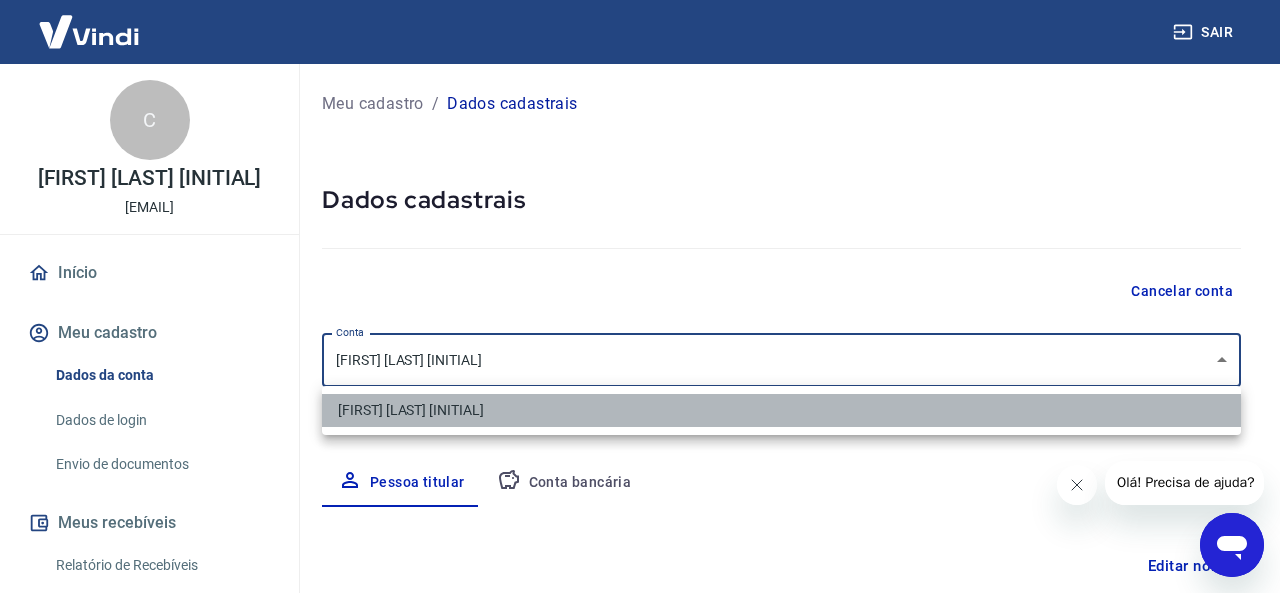 click on "[FIRST] [LAST] [INITIAL]" at bounding box center (781, 410) 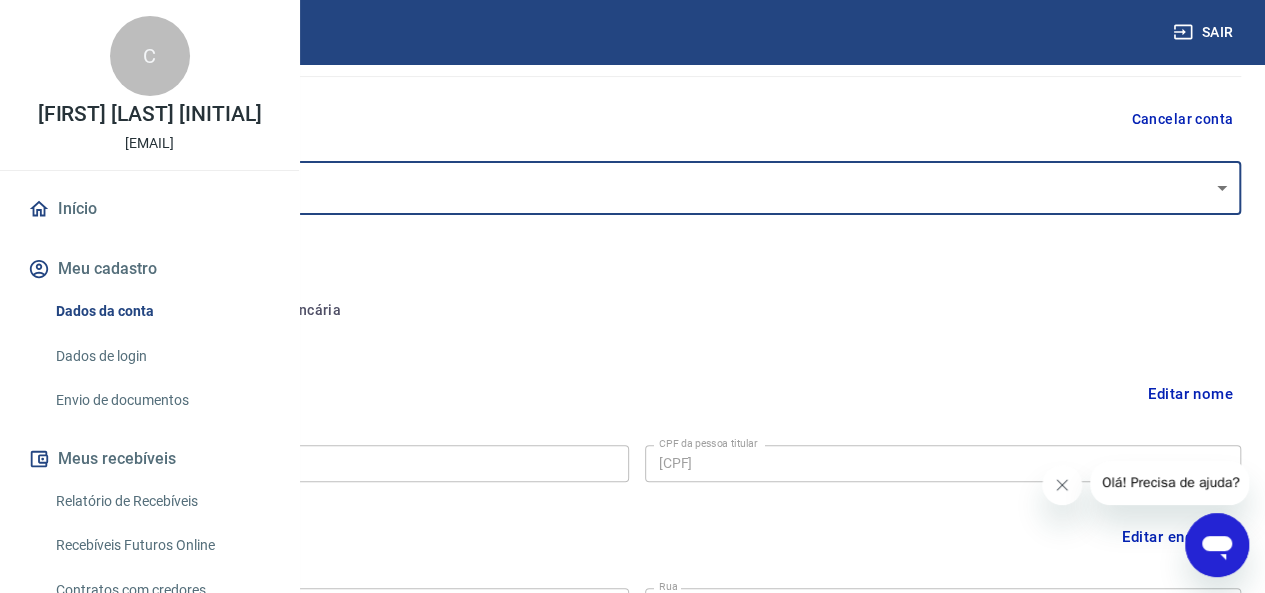 scroll, scrollTop: 200, scrollLeft: 0, axis: vertical 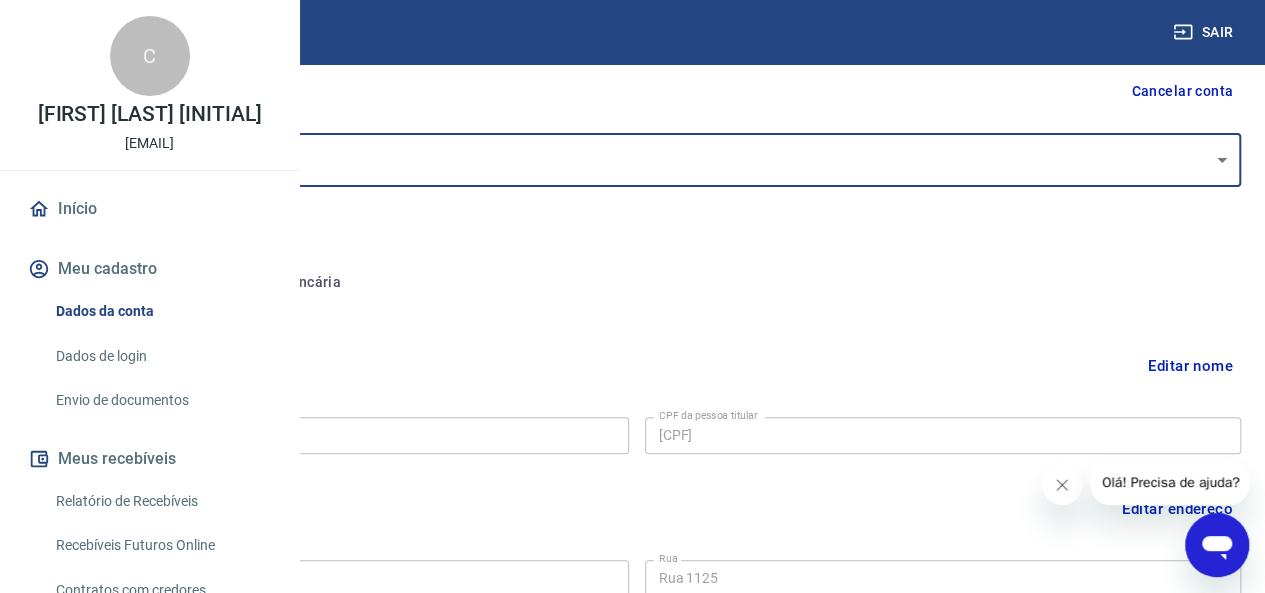 click on "Editar nome" at bounding box center (1190, 366) 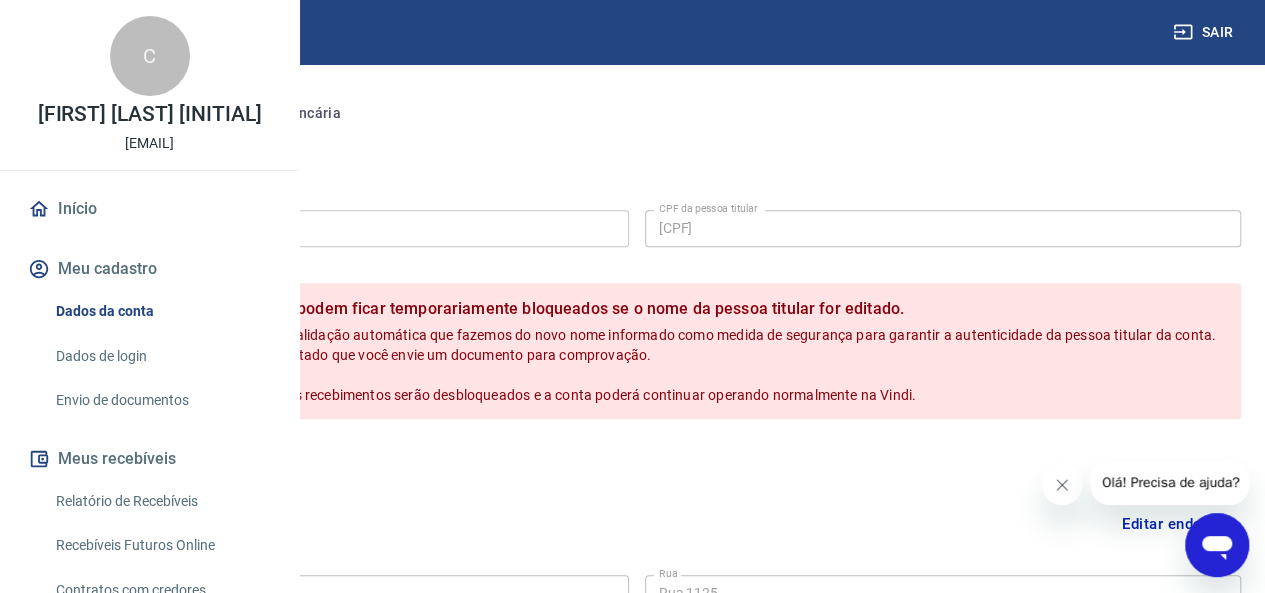 scroll, scrollTop: 400, scrollLeft: 0, axis: vertical 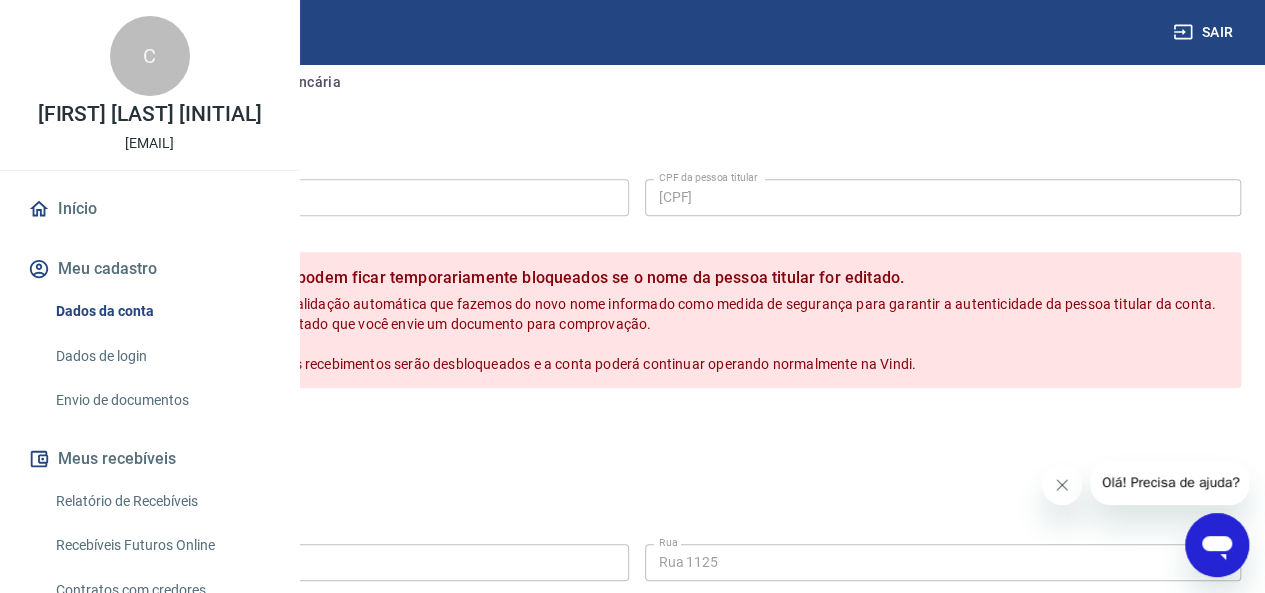 click on "Cancelar" at bounding box center [171, 431] 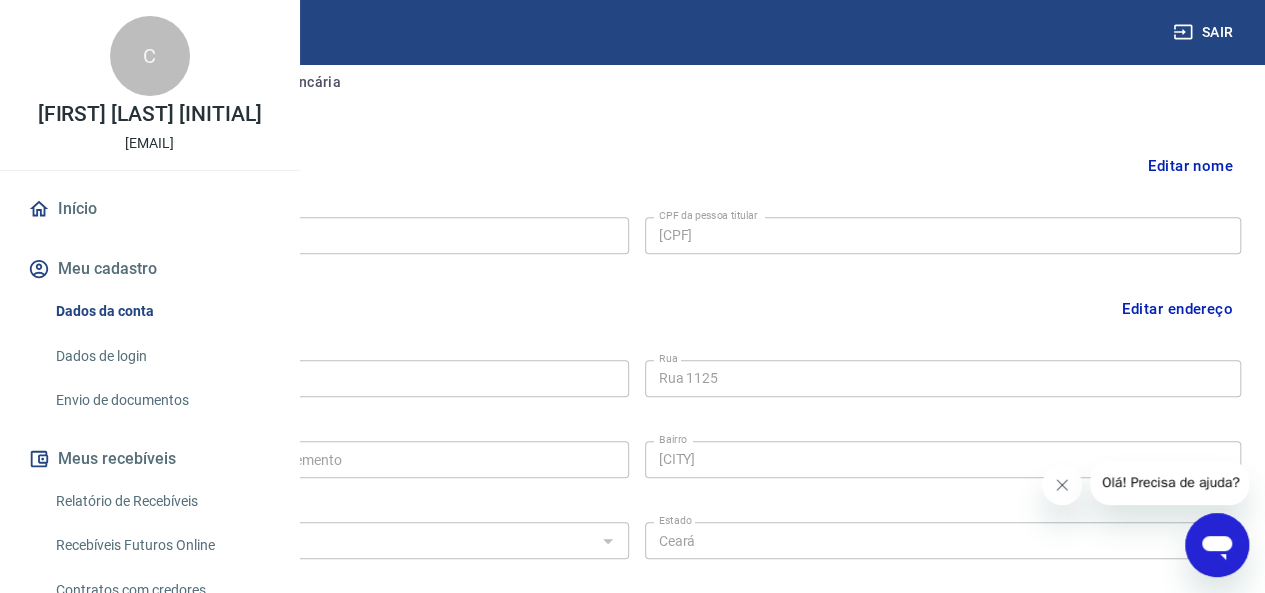 click on "Editar nome Nome da pessoa titular [FIRST] [LAST] [LAST] Nome da pessoa titular CPF da pessoa titular [CPF] CPF da pessoa titular Atenção! Seus recebimentos podem ficar temporariamente bloqueados se o nome da pessoa titular for editado. Isso ocorre devido a uma rápida validação automática que fazemos do novo nome informado como medida de segurança para garantir a autenticidade da pessoa titular da conta. Em alguns casos, poderá ser solicitado que você envie um documento para comprovação.
Após o novo nome ser validado, os recebimentos serão desbloqueados e a conta poderá continuar operando normalmente na Vindi. Salvar Cancelar Endereço Editar endereço CEP [POSTAL_CODE] CEP Rua Rua 1125 Rua Número 47 Número Complemento Complemento Bairro [NEIGHBORHOOD] Bairro Cidade [CITY] Cidade Estado Acre Alagoas Amapá Amazonas Bahia Ceará Distrito Federal Espírito Santo Goiás Maranhão Mato Grosso Mato Grosso do Sul Minas Gerais Pará Rondônia" at bounding box center [636, 439] 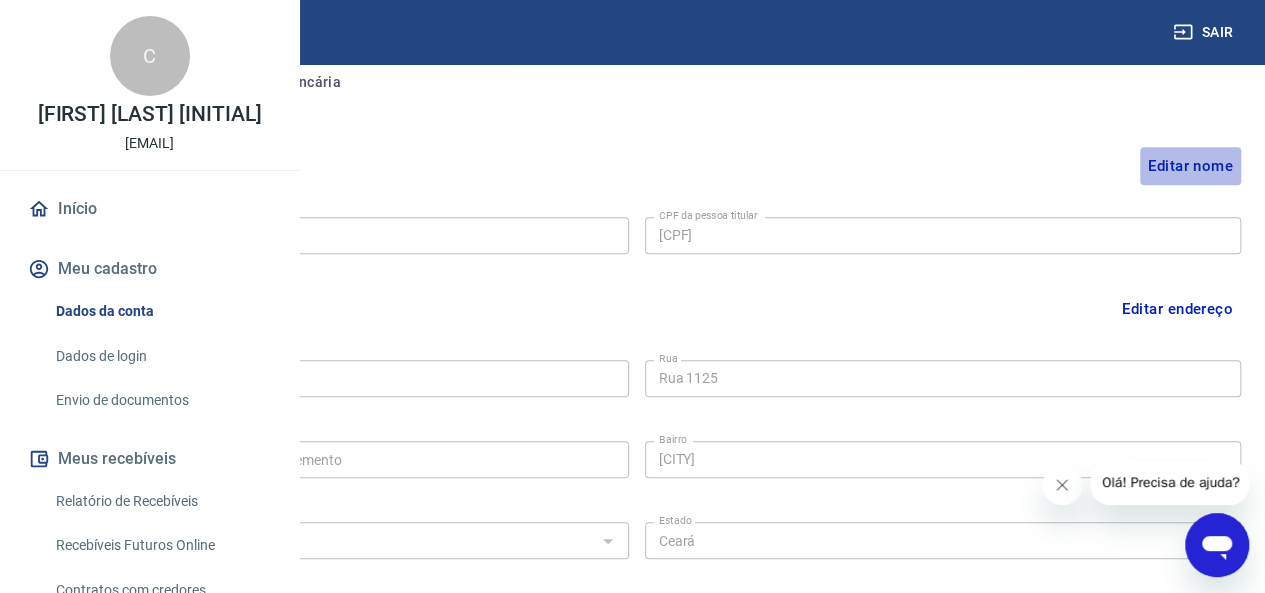 click on "Editar nome" at bounding box center (1190, 166) 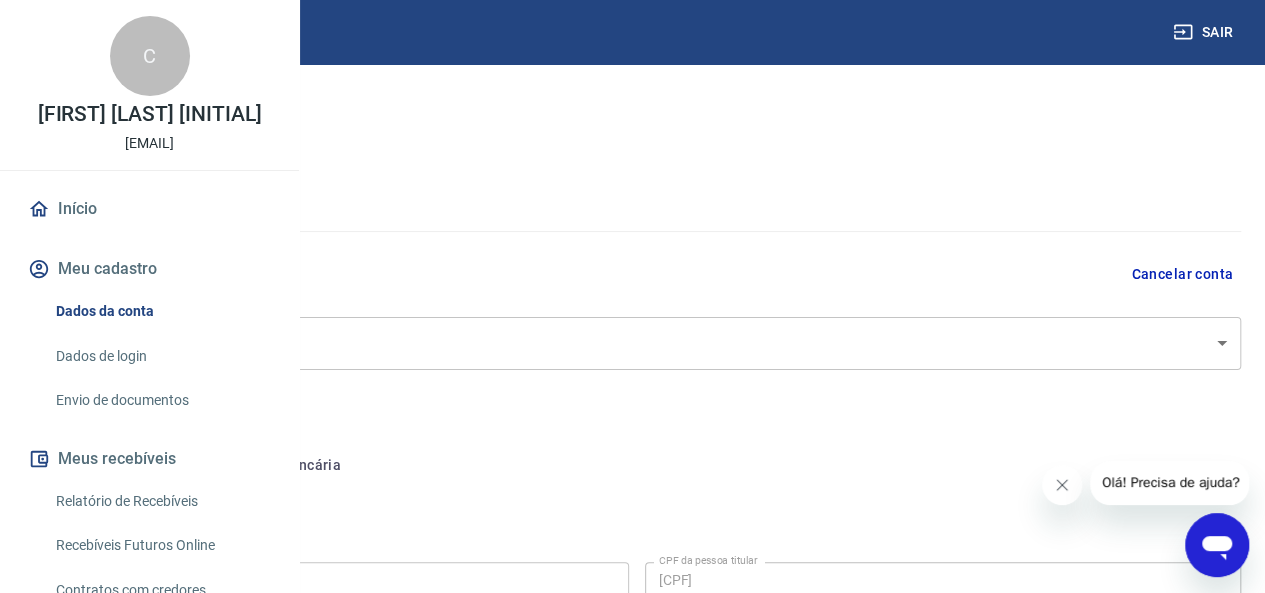 scroll, scrollTop: 0, scrollLeft: 0, axis: both 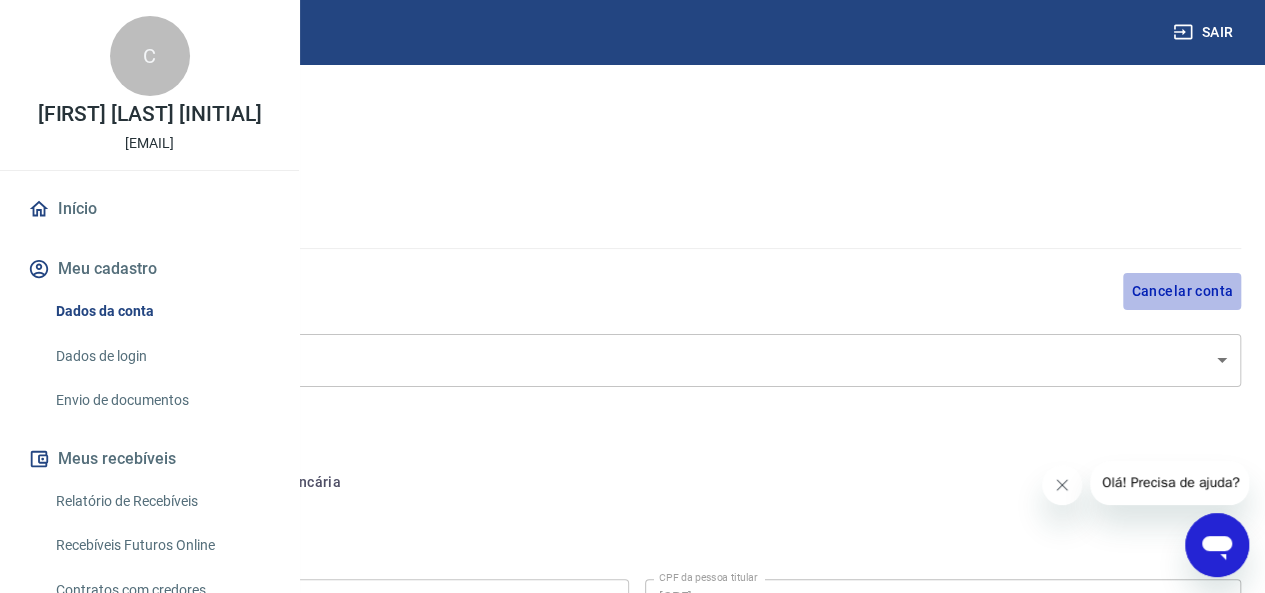 click on "Cancelar conta" at bounding box center (1182, 291) 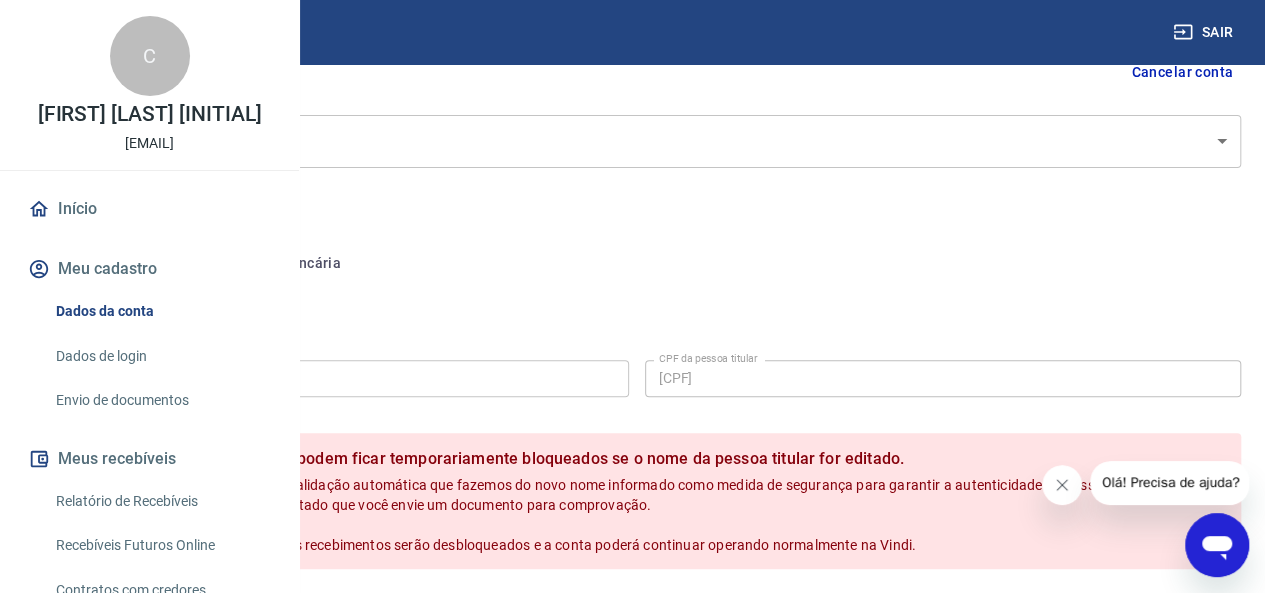 scroll, scrollTop: 300, scrollLeft: 0, axis: vertical 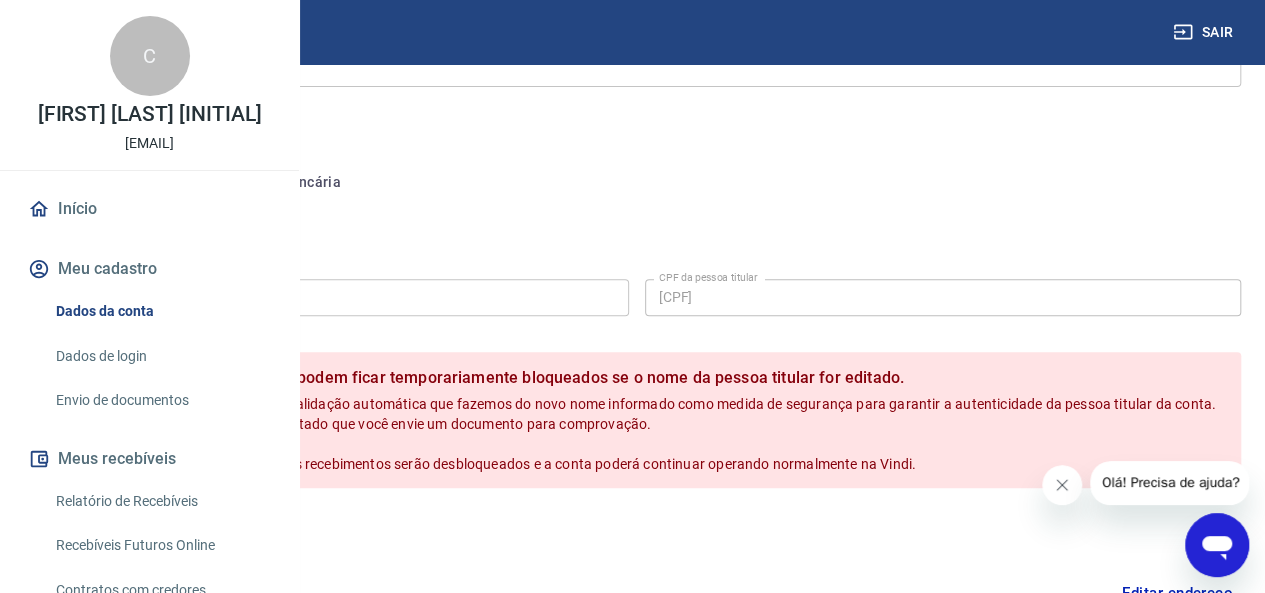 click on "Atenção! Seus recebimentos podem ficar temporariamente bloqueados se o nome da pessoa titular for editado. Isso ocorre devido a uma rápida validação automática que fazemos do novo nome informado como medida de segurança para garantir a autenticidade da pessoa titular da conta. Em alguns casos, poderá ser solicitado que você envie um documento para comprovação.
Após o novo nome ser validado, os recebimentos serão desbloqueados e a conta poderá continuar operando normalmente na Vindi." at bounding box center [636, 420] 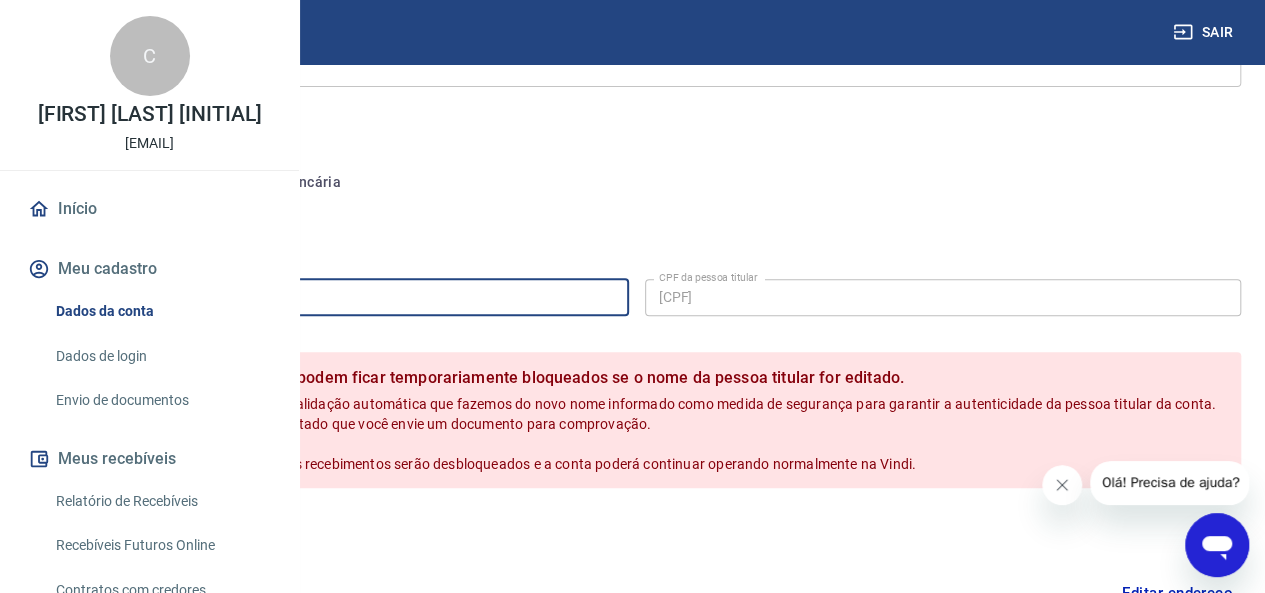 click on "Editar nome Nome da pessoa titular [FIRST] [LAST] [LAST] Nome da pessoa titular CPF da pessoa titular [CPF] CPF da pessoa titular Atenção! Seus recebimentos podem ficar temporariamente bloqueados se o nome da pessoa titular for editado. Isso ocorre devido a uma rápida validação automática que fazemos do novo nome informado como medida de segurança para garantir a autenticidade da pessoa titular da conta. Em alguns casos, poderá ser solicitado que você envie um documento para comprovação.
Após o novo nome ser validado, os recebimentos serão desbloqueados e a conta poderá continuar operando normalmente na Vindi. Salvar Cancelar Endereço Editar endereço CEP [POSTAL_CODE] CEP Rua Rua 1125 Rua Número 47 Número Complemento Complemento Bairro [NEIGHBORHOOD] Bairro Cidade [CITY] Cidade Estado Acre Alagoas Amapá Amazonas Bahia Ceará Distrito Federal Espírito Santo Goiás Maranhão Mato Grosso Mato Grosso do Sul Minas Gerais Pará Rondônia" at bounding box center [636, 631] 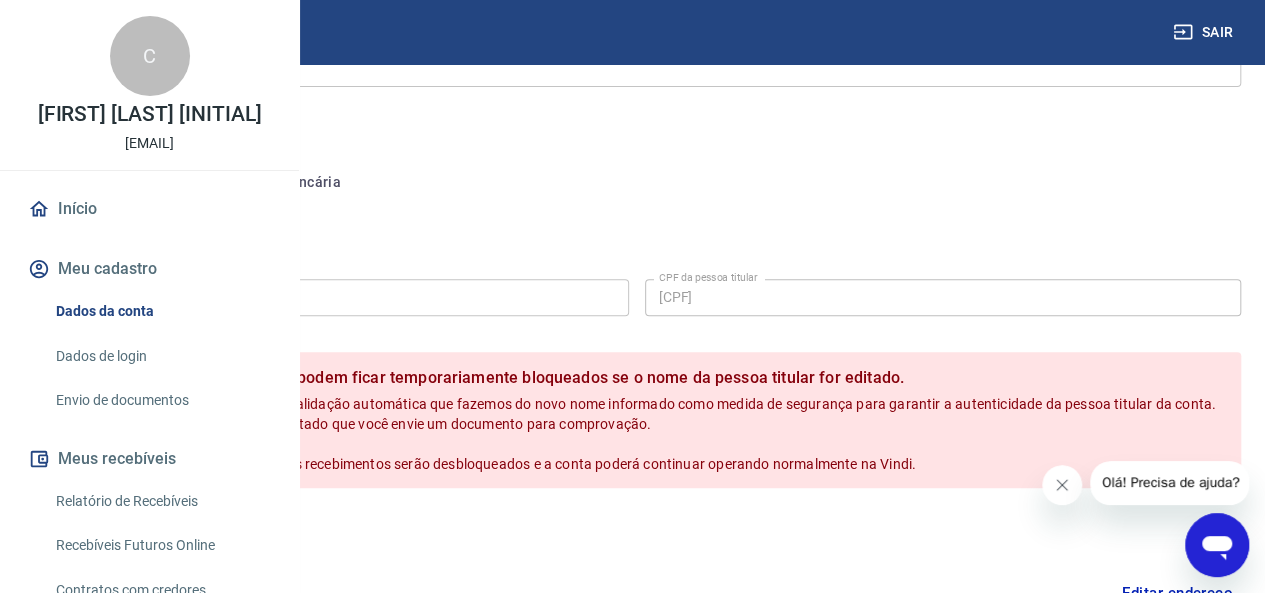 click on "Editar nome Nome da pessoa titular [FIRST] [LAST] [LAST] Nome da pessoa titular CPF da pessoa titular [CPF] CPF da pessoa titular Atenção! Seus recebimentos podem ficar temporariamente bloqueados se o nome da pessoa titular for editado. Isso ocorre devido a uma rápida validação automática que fazemos do novo nome informado como medida de segurança para garantir a autenticidade da pessoa titular da conta. Em alguns casos, poderá ser solicitado que você envie um documento para comprovação.
Após o novo nome ser validado, os recebimentos serão desbloqueados e a conta poderá continuar operando normalmente na Vindi. Salvar Cancelar Endereço Editar endereço CEP [POSTAL_CODE] CEP Rua Rua 1125 Rua Número 47 Número Complemento Complemento Bairro [NEIGHBORHOOD] Bairro Cidade [CITY] Cidade Estado Acre Alagoas Amapá Amazonas Bahia Ceará Distrito Federal Espírito Santo Goiás Maranhão Mato Grosso Mato Grosso do Sul Minas Gerais Pará Rondônia" at bounding box center (636, 631) 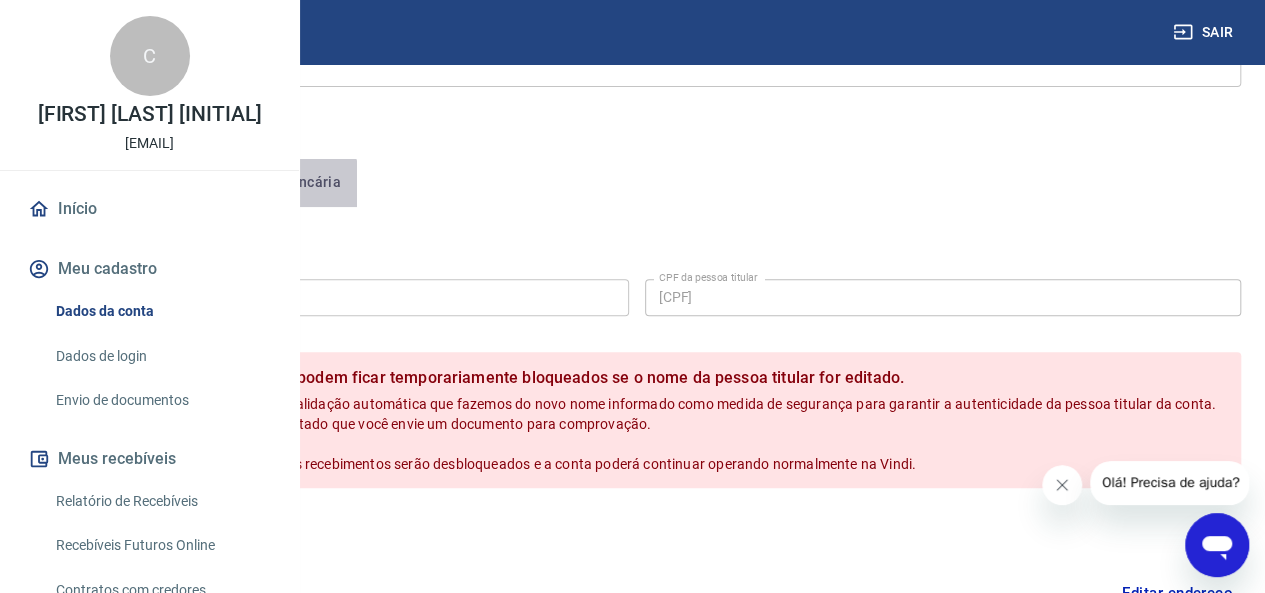 click on "Conta bancária" at bounding box center [274, 183] 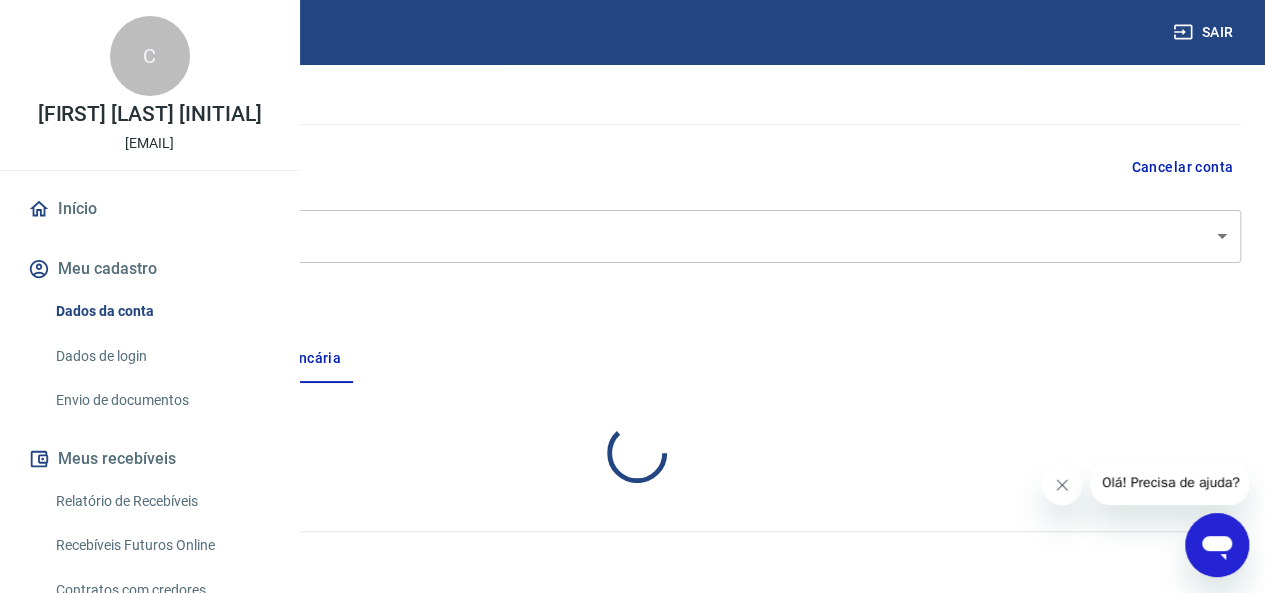 scroll, scrollTop: 122, scrollLeft: 0, axis: vertical 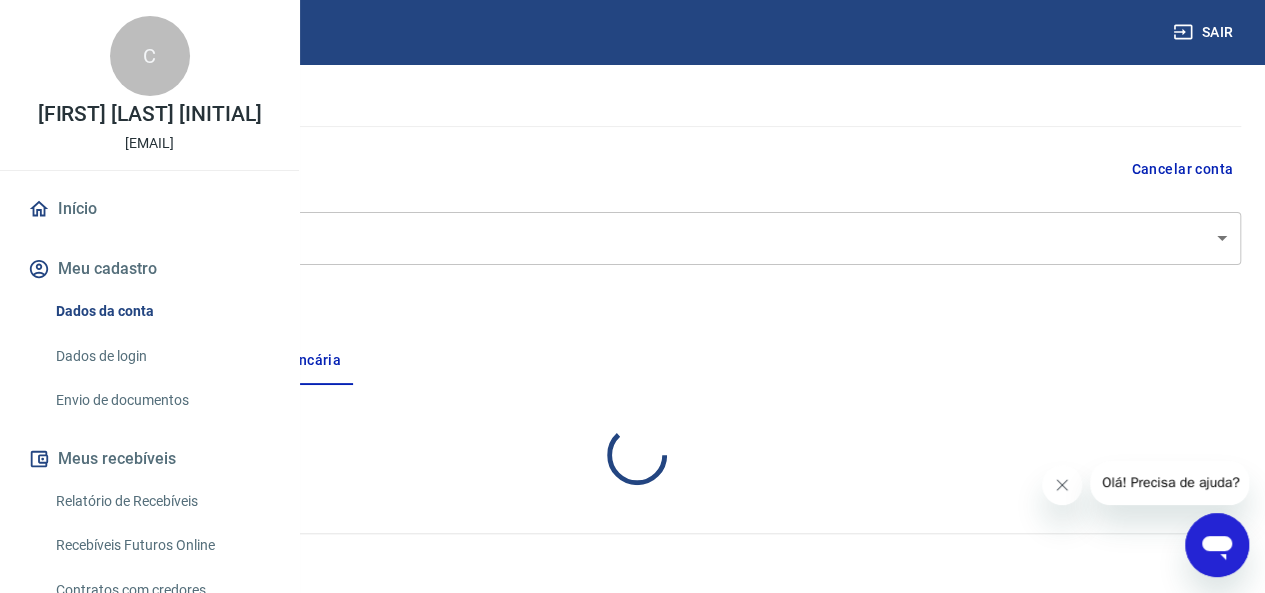 select on "1" 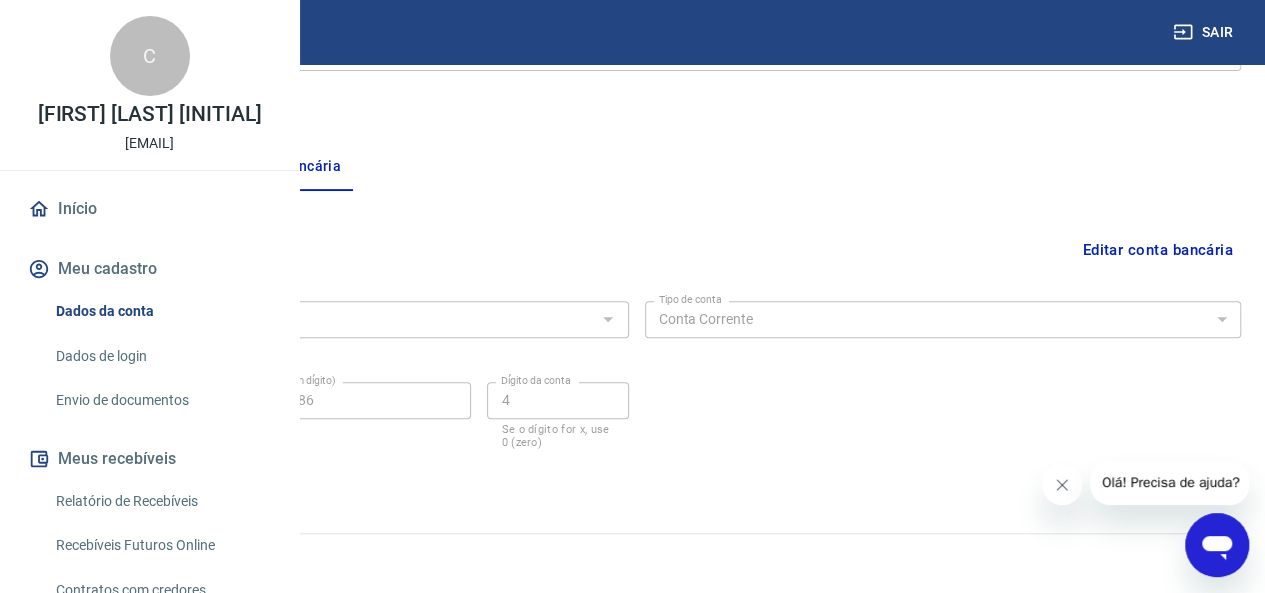 scroll, scrollTop: 0, scrollLeft: 0, axis: both 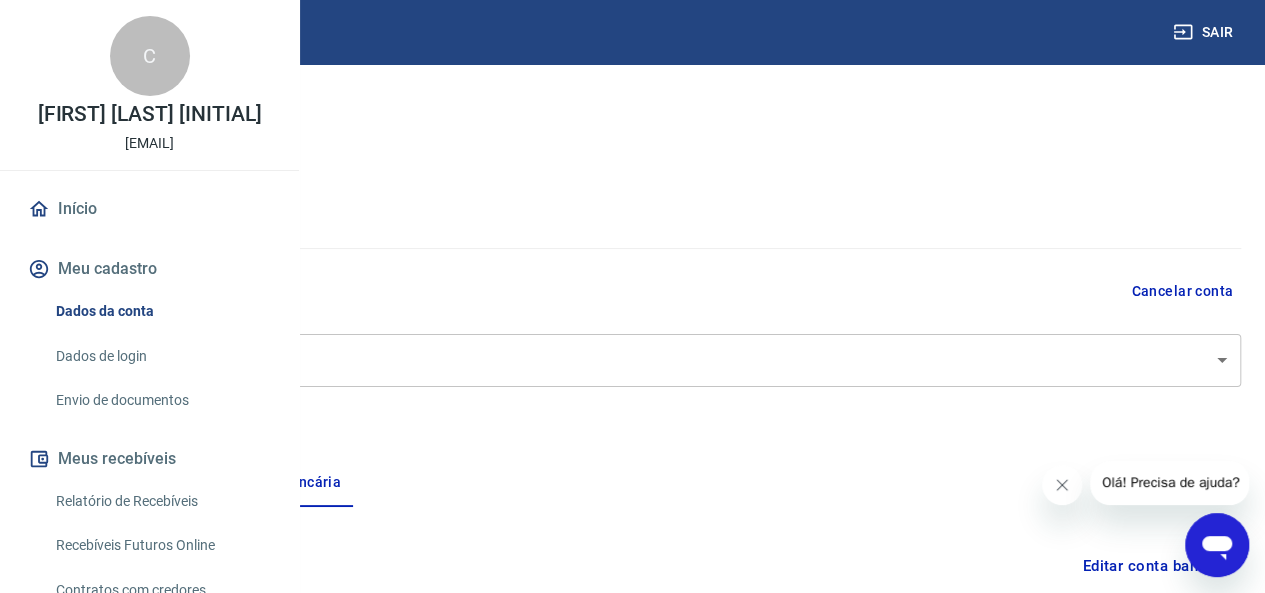 click on "Pessoa titular" at bounding box center (111, 483) 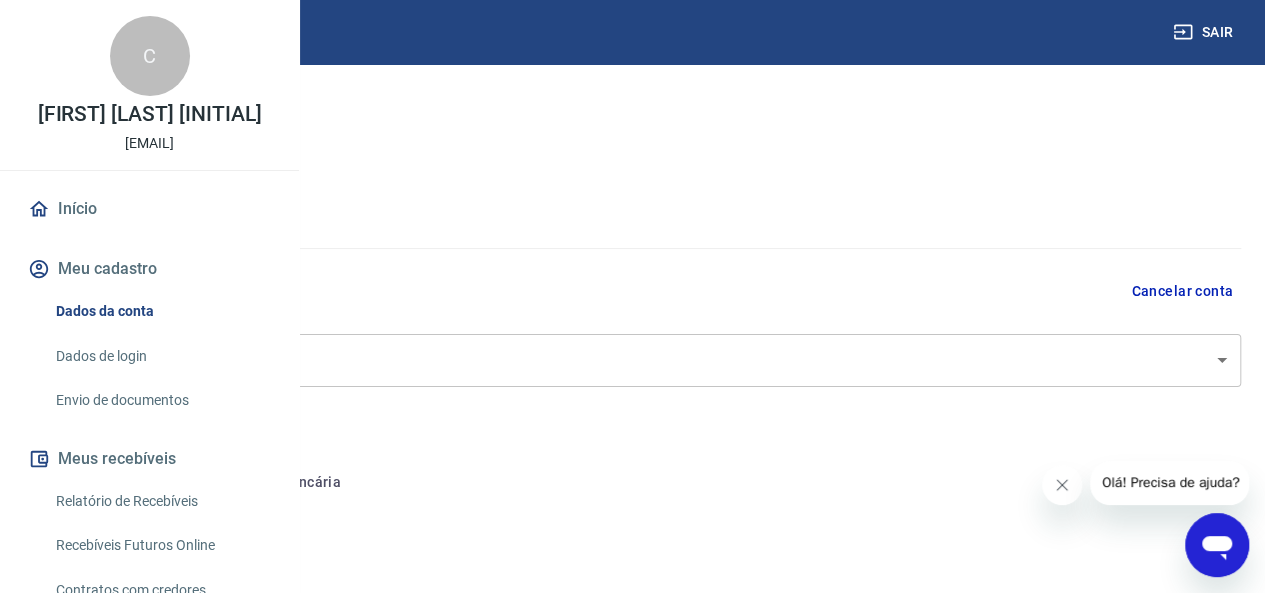 select on "CE" 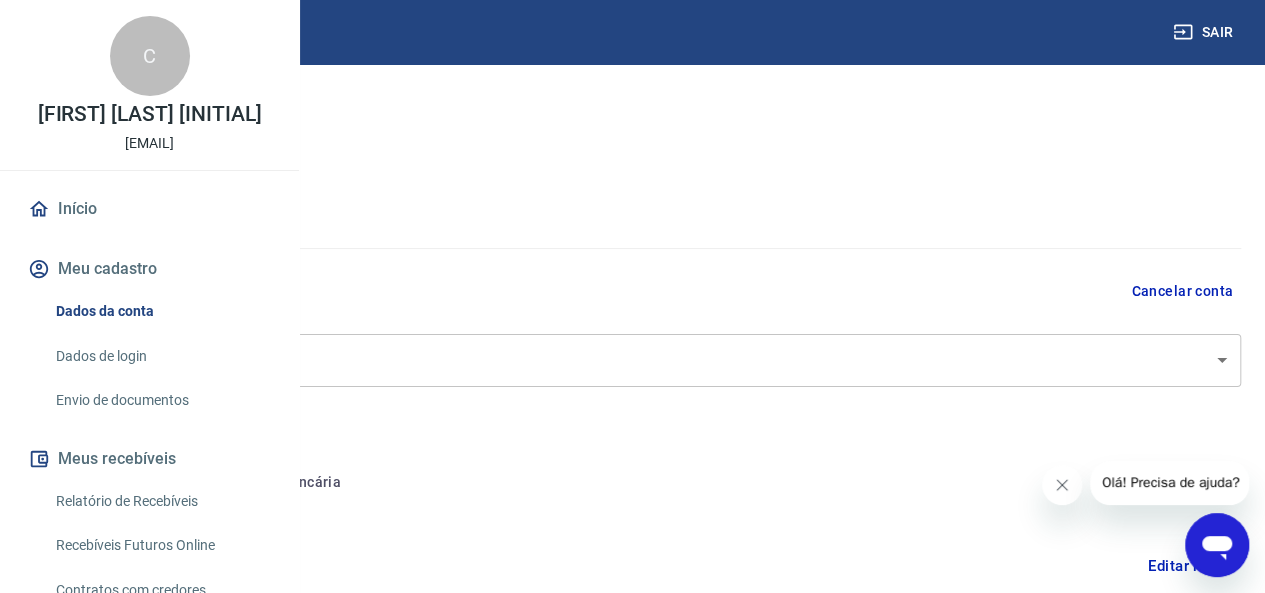 click on "Sair C [FIRST] [LAST] [INITIAL] [EMAIL] Início Meu cadastro Dados da conta Dados de login Envio de documentos Meus recebíveis Relatório de Recebíveis Recebíveis Futuros Online Contratos com credores Disponibilização de agenda Segurança Fale conosco Meu cadastro / Dados cadastrais Dados cadastrais Cancelar conta Conta [FIRST] [LAST] [INITIAL] [object Object] Conta Pessoa titular Conta bancária Editar nome Nome da pessoa titular [FIRST] [LAST] [LAST] Nome da pessoa titular CPF da pessoa titular [CPF] CPF da pessoa titular Atenção! Seus recebimentos podem ficar temporariamente bloqueados se o nome da pessoa titular for editado. Salvar Cancelar Endereço Editar endereço CEP [POSTAL_CODE] CEP Rua Rua 1125 Rua Número 47 Número Complemento Complemento Bairro [NEIGHBORHOOD] Bairro Cidade [CITY] Cidade Estado Acre Alagoas Amapá Amazonas Bahia Ceará Distrito Federal Espírito Santo Goiás Maranhão Mato Grosso Mato Grosso do Sul Minas Gerais Pará  ©" at bounding box center (632, 296) 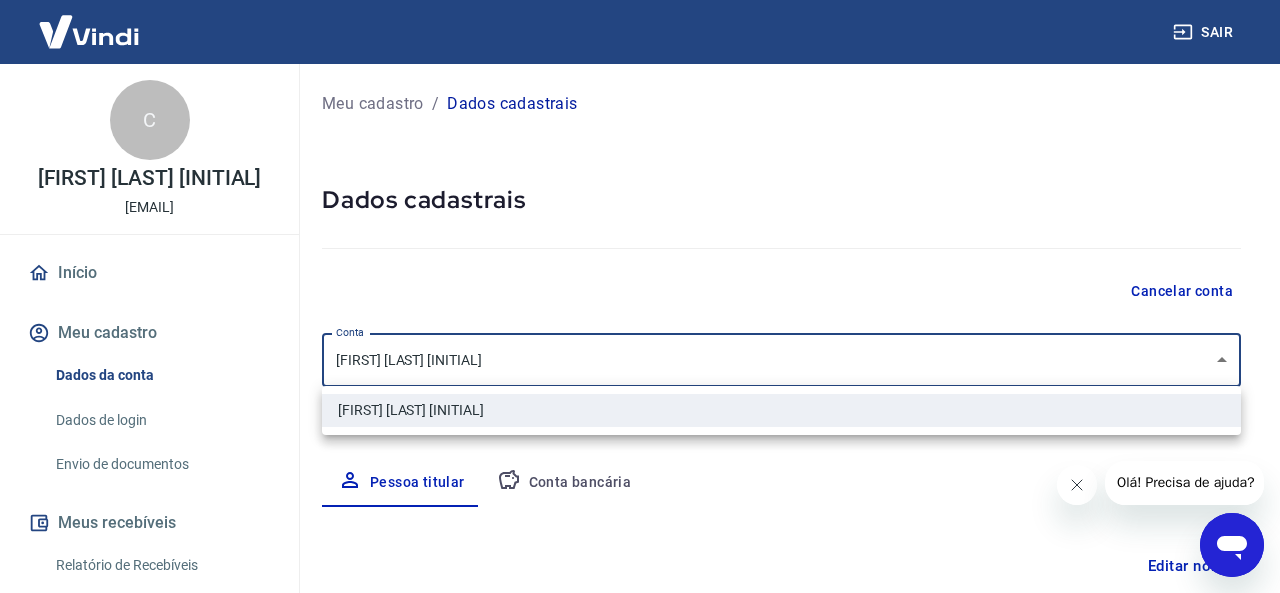 click at bounding box center [640, 296] 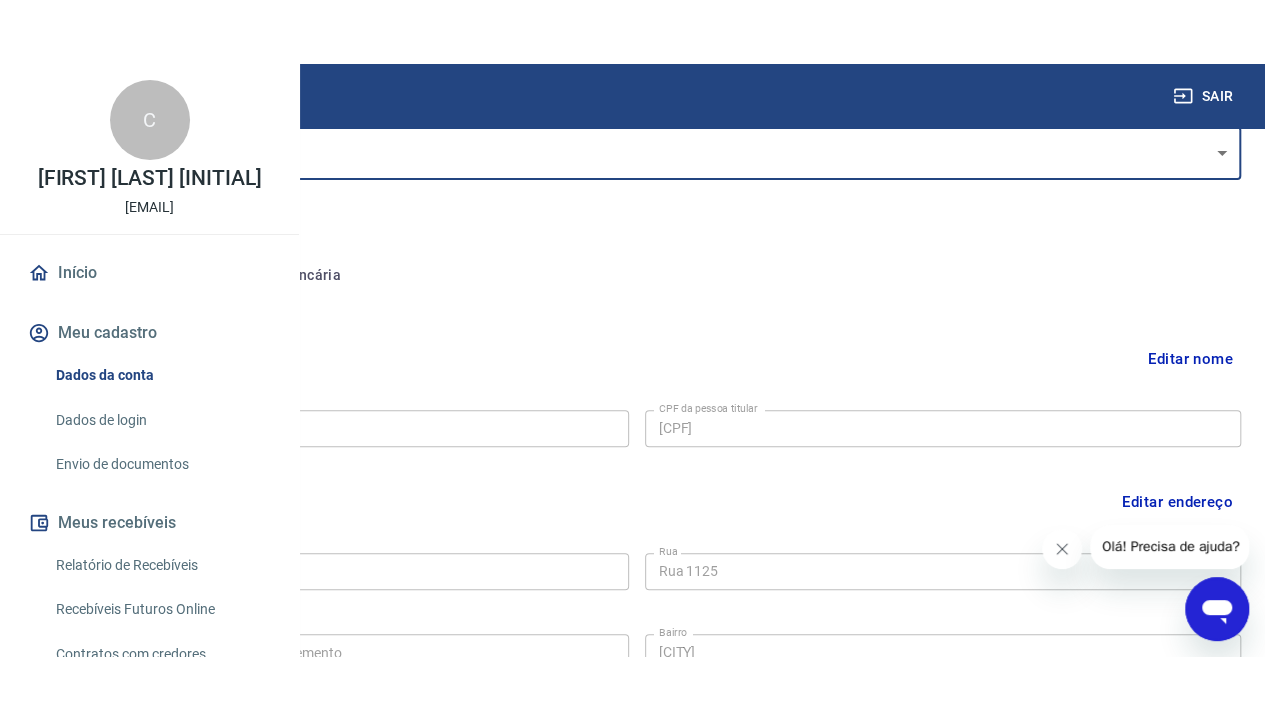 scroll, scrollTop: 300, scrollLeft: 0, axis: vertical 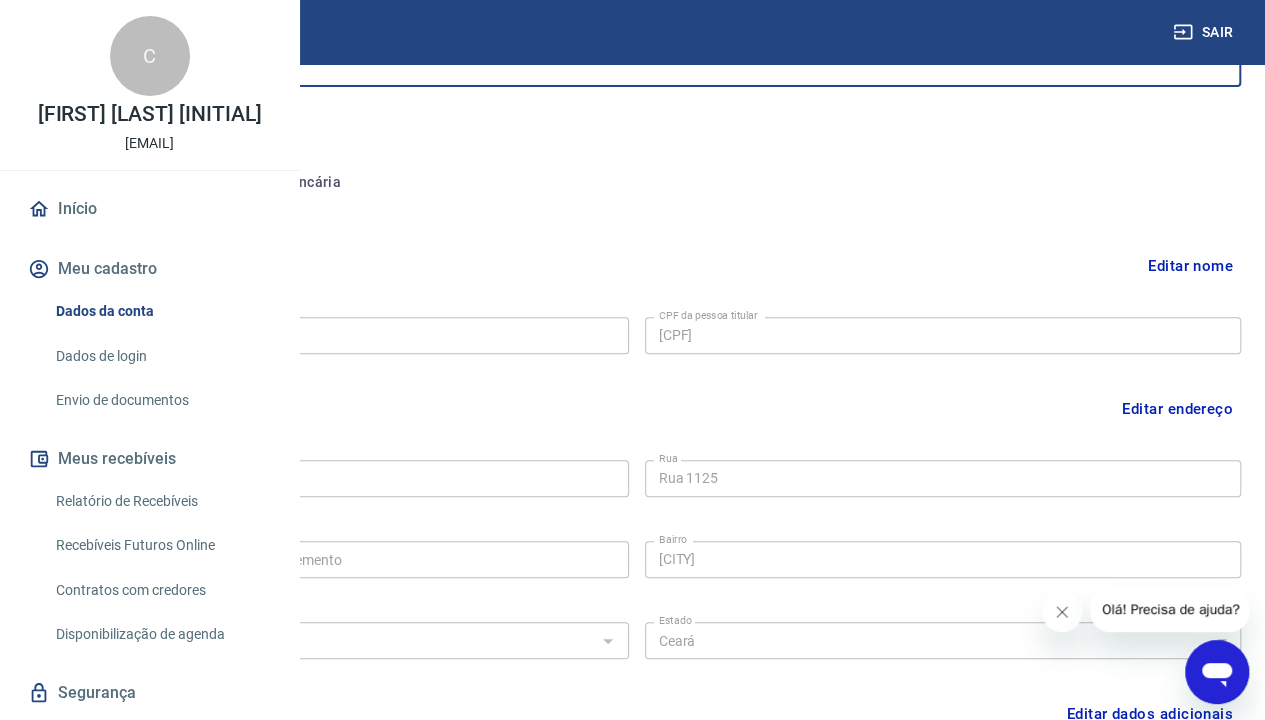 drag, startPoint x: 1224, startPoint y: 266, endPoint x: 1112, endPoint y: 288, distance: 114.14027 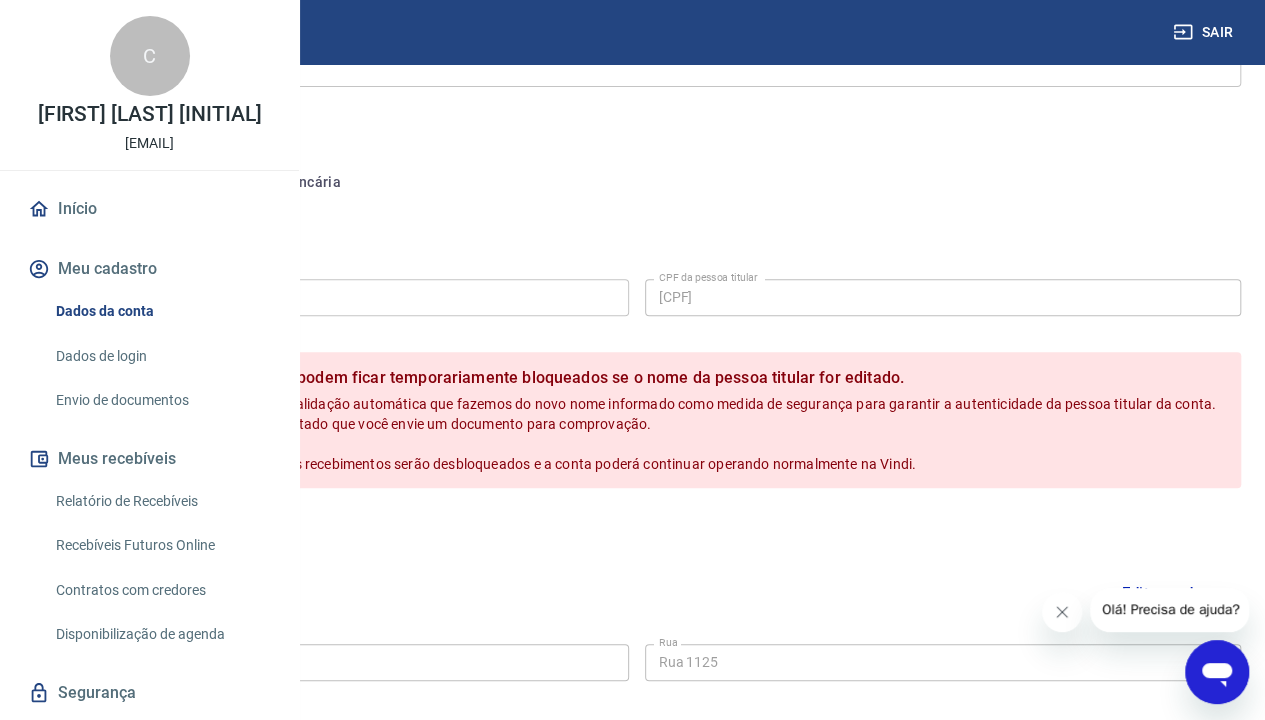 click on "Cancelar" at bounding box center [171, 531] 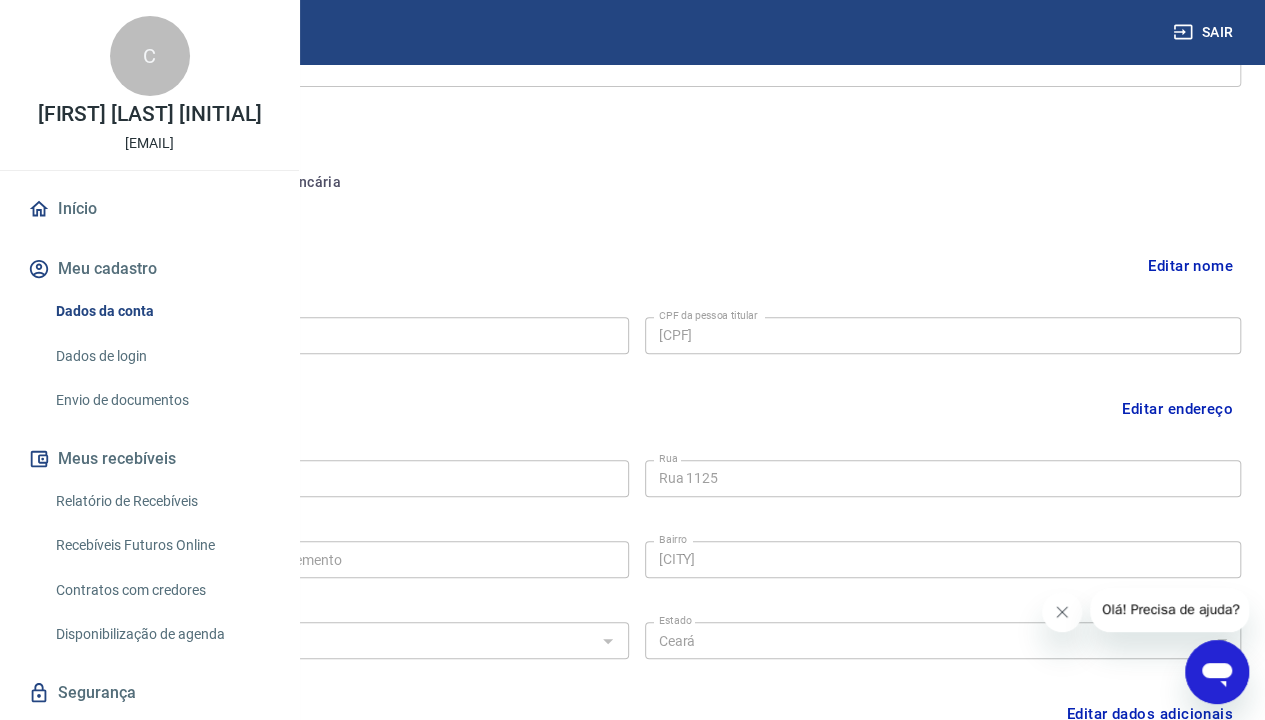 click on "Sair" at bounding box center [1205, 32] 